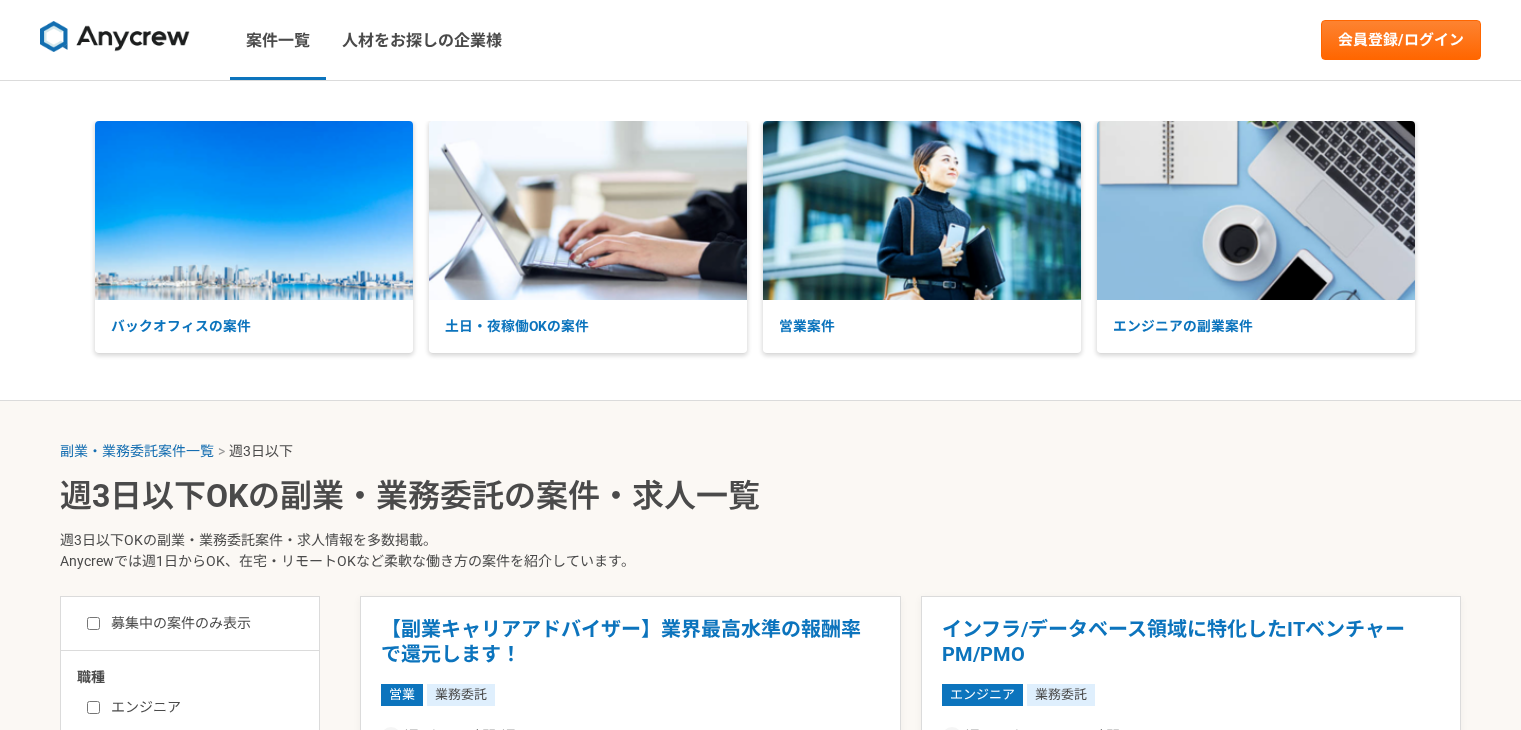 select on "3" 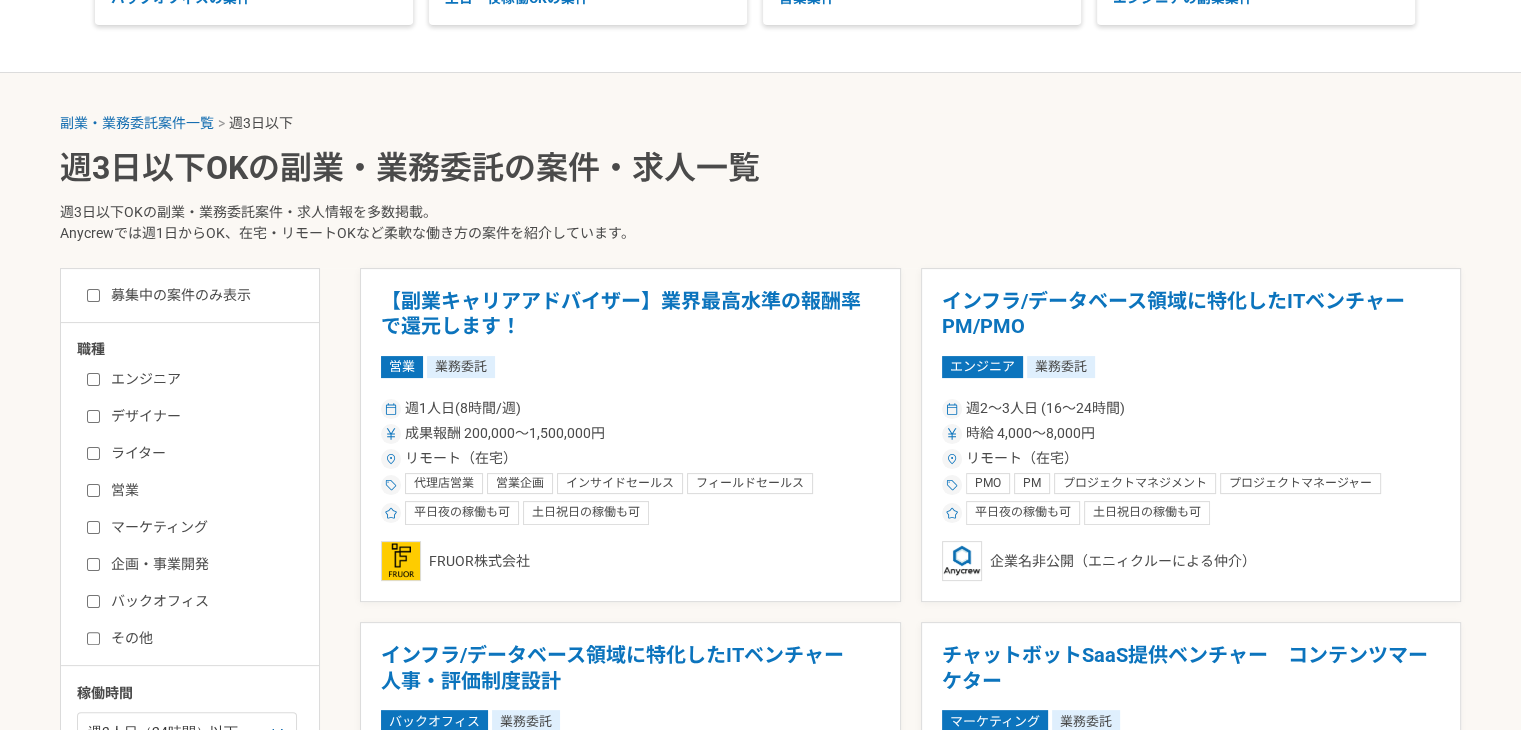 scroll, scrollTop: 0, scrollLeft: 0, axis: both 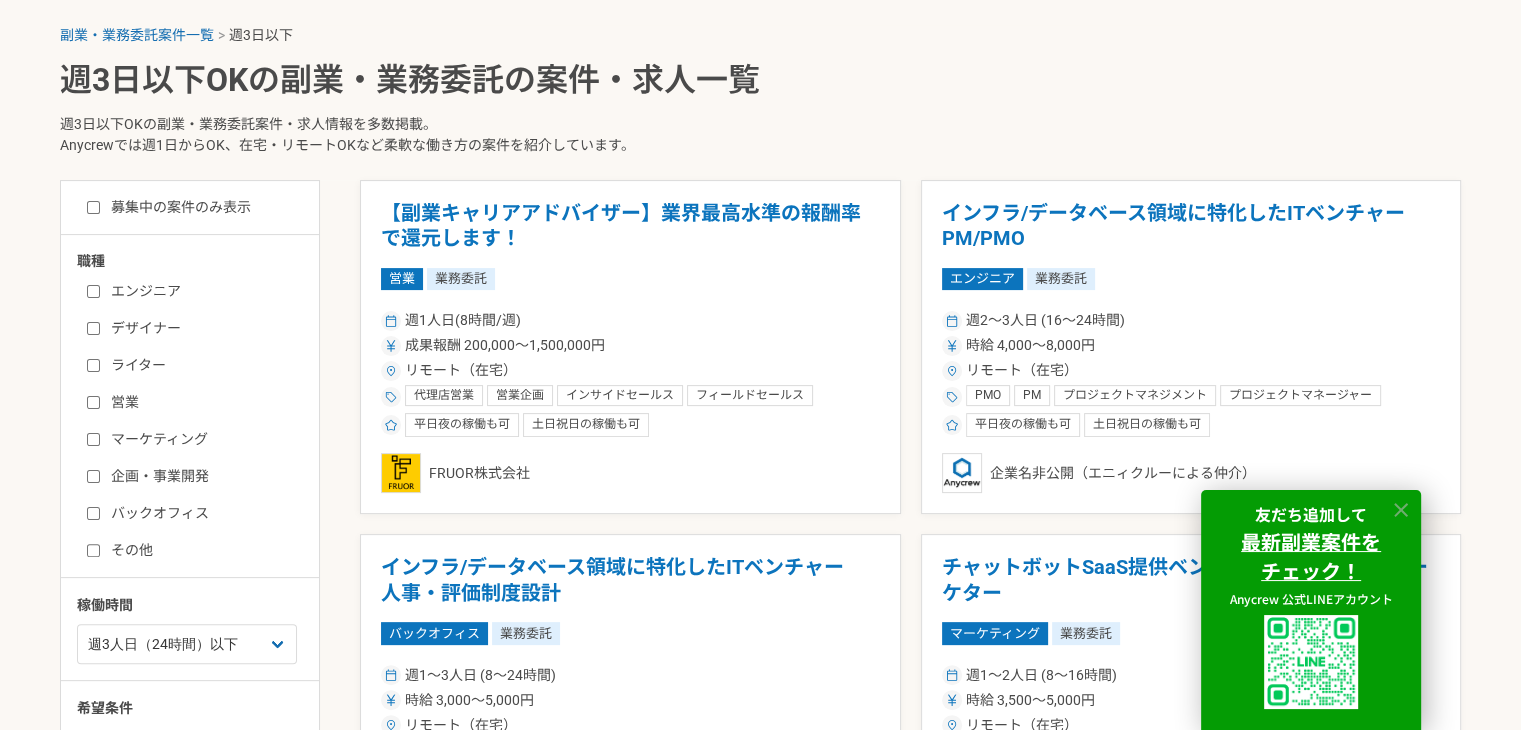 click 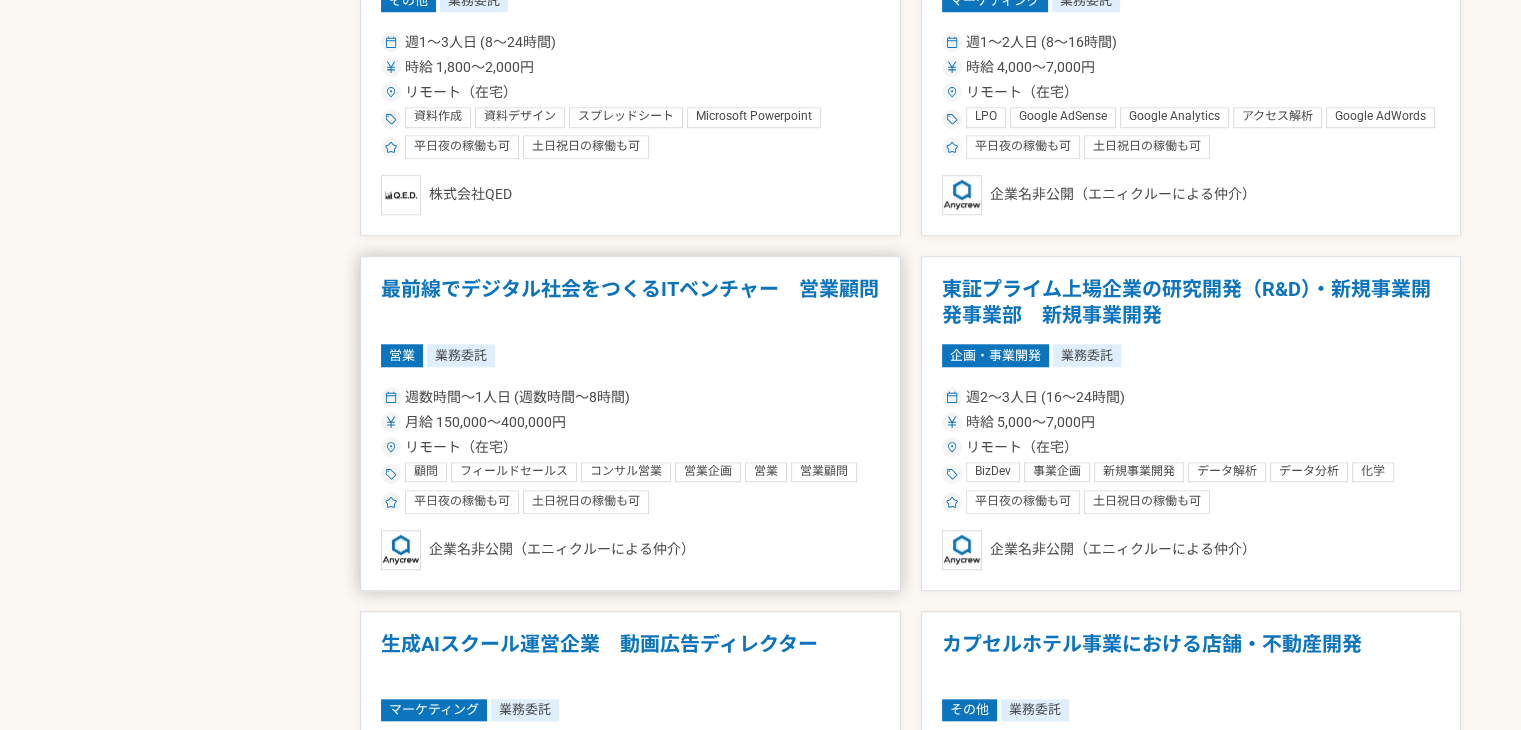 scroll, scrollTop: 1754, scrollLeft: 0, axis: vertical 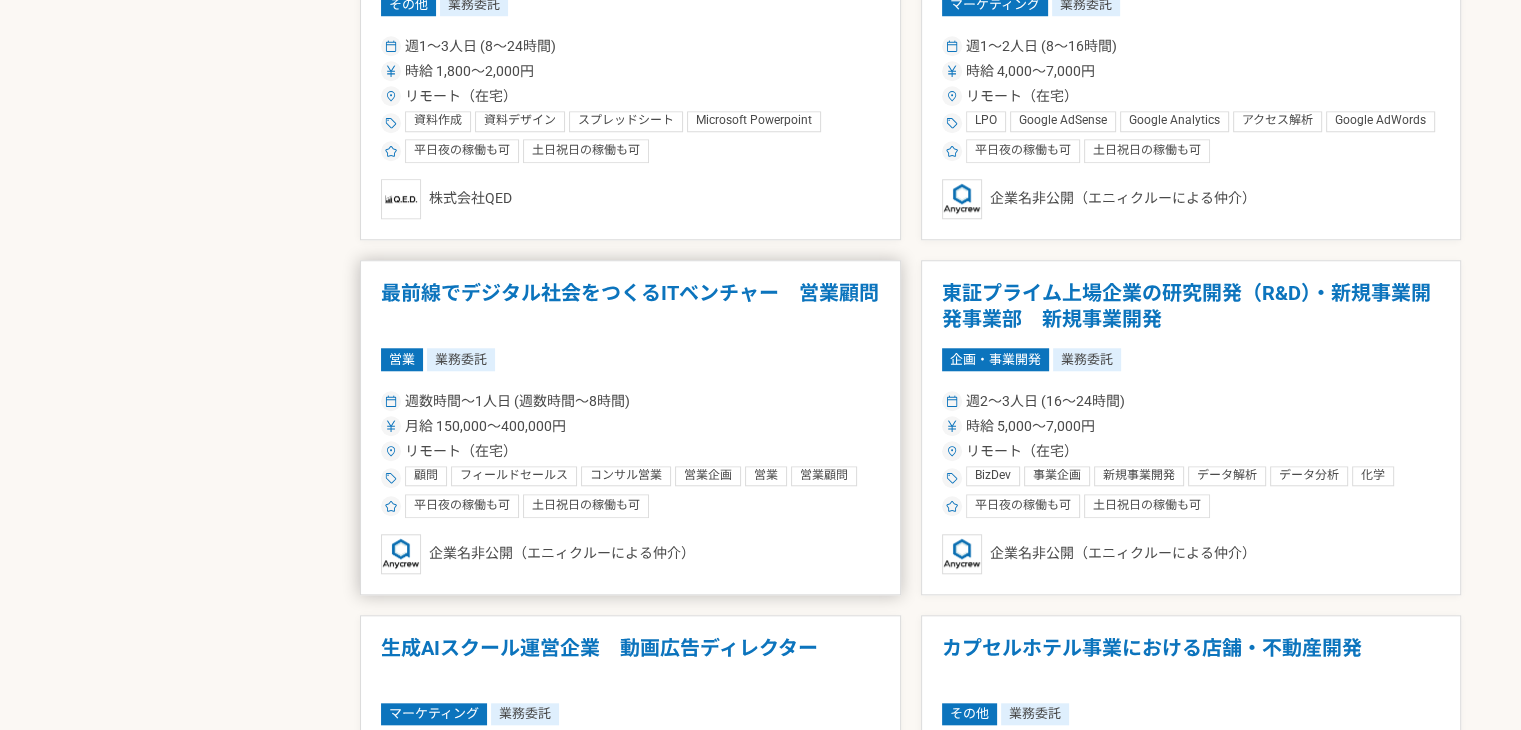 click on "最前線でデジタル社会をつくるITベンチャー　営業顧問" at bounding box center (630, 306) 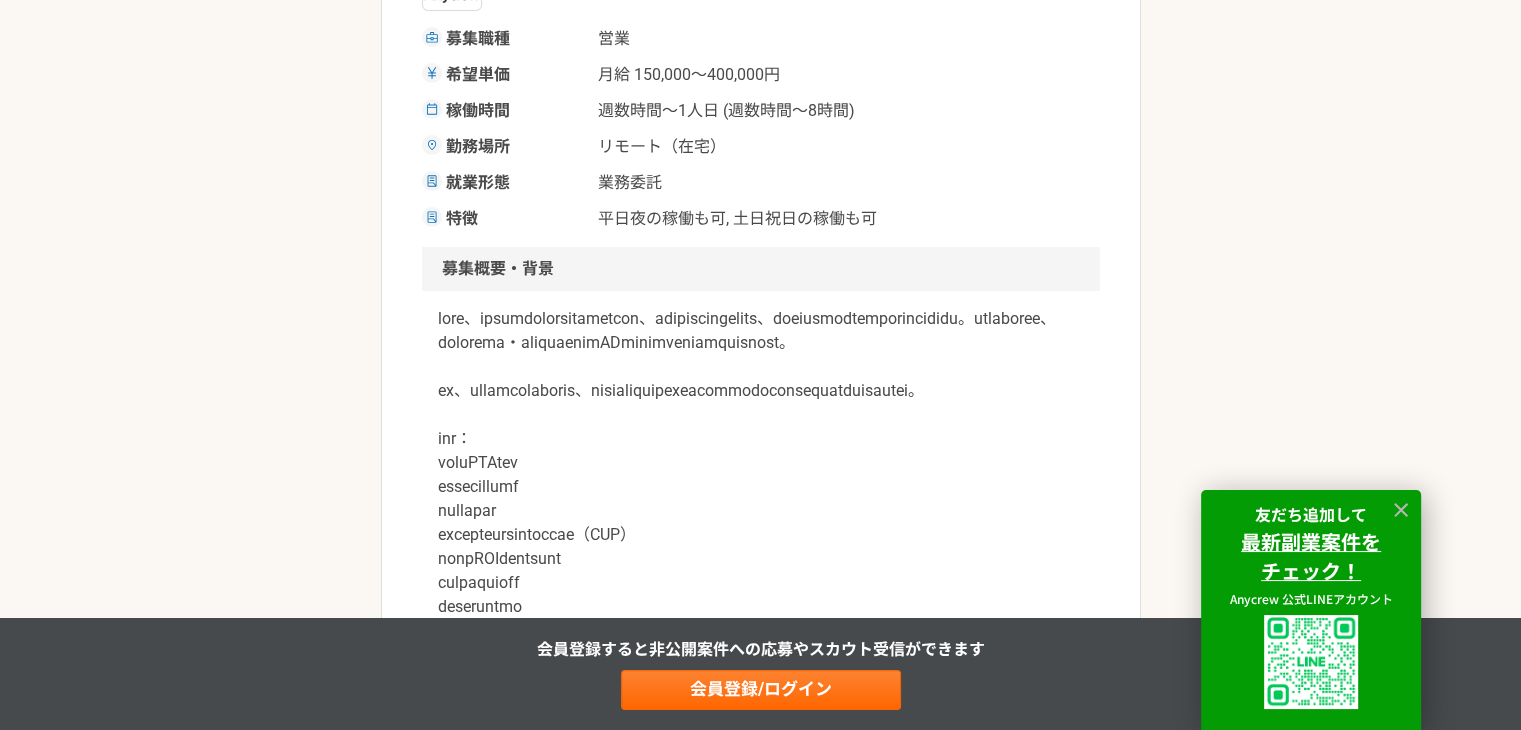 scroll, scrollTop: 390, scrollLeft: 0, axis: vertical 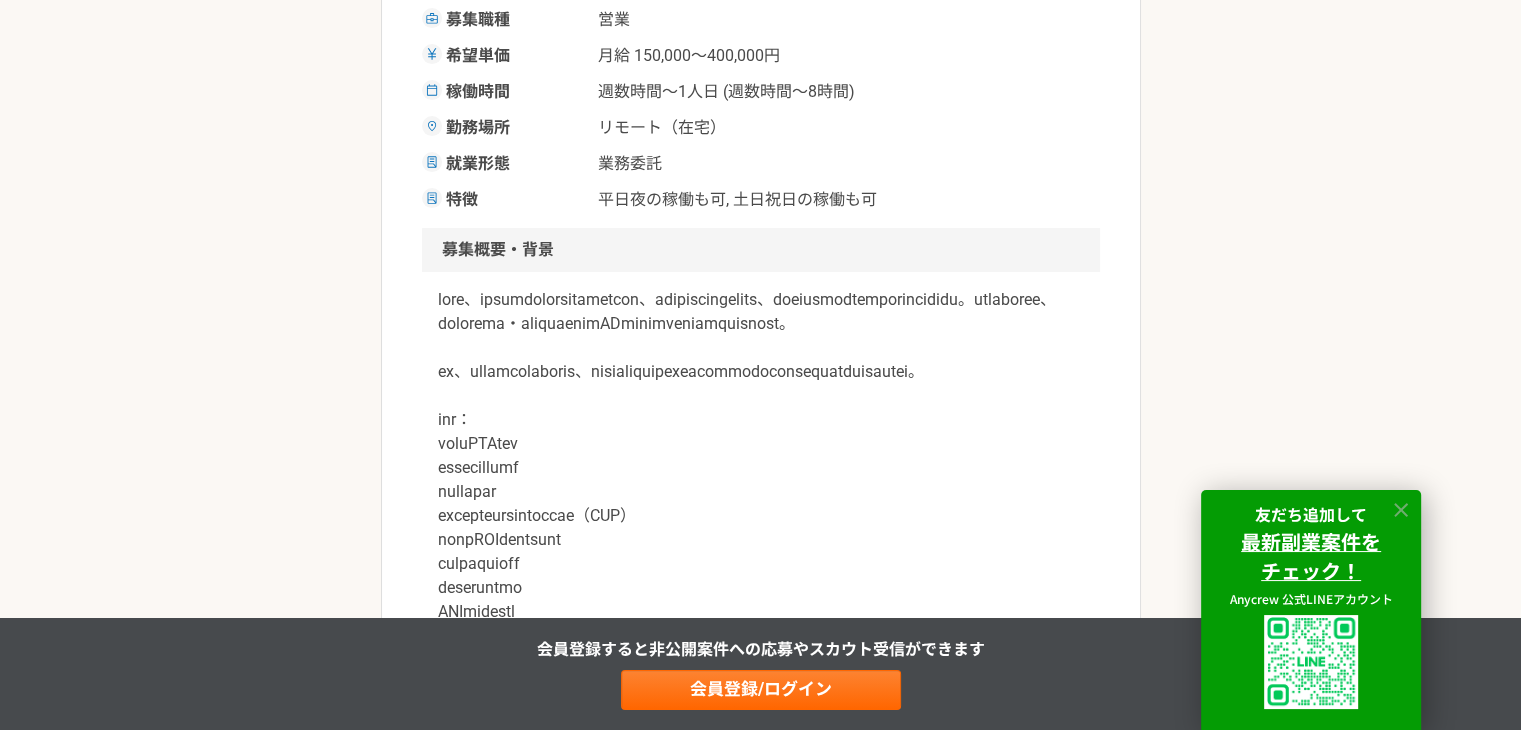 click 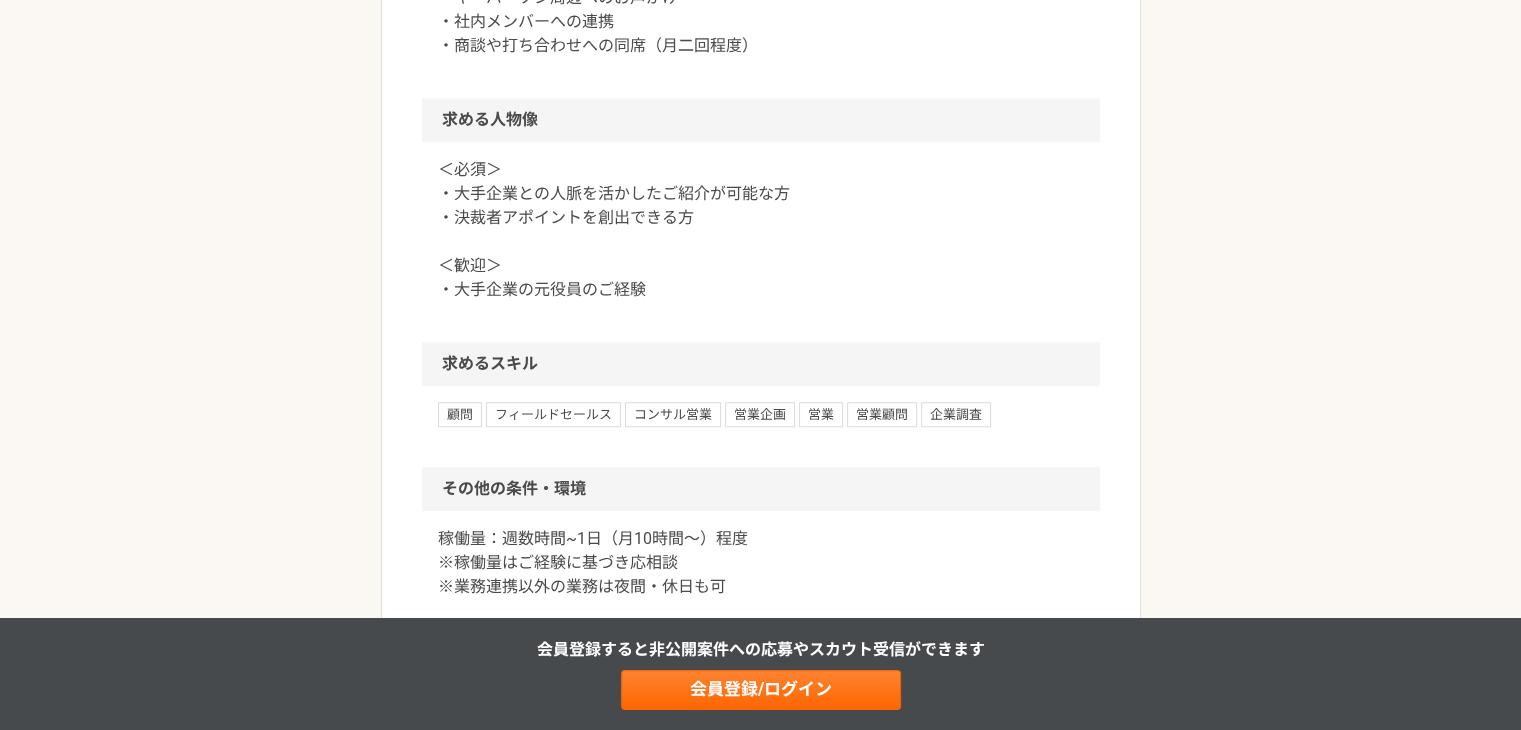 scroll, scrollTop: 1483, scrollLeft: 0, axis: vertical 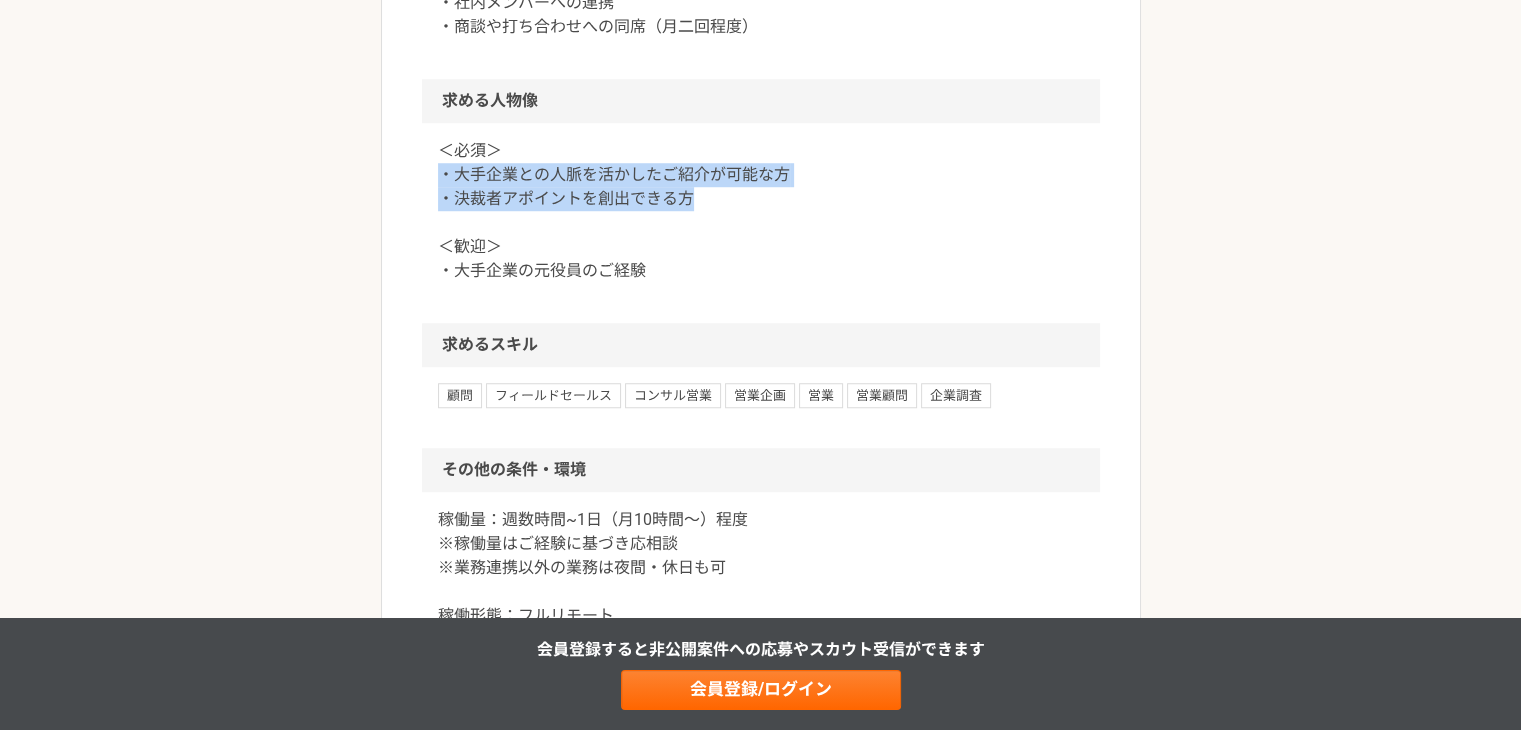 drag, startPoint x: 709, startPoint y: 292, endPoint x: 430, endPoint y: 281, distance: 279.21677 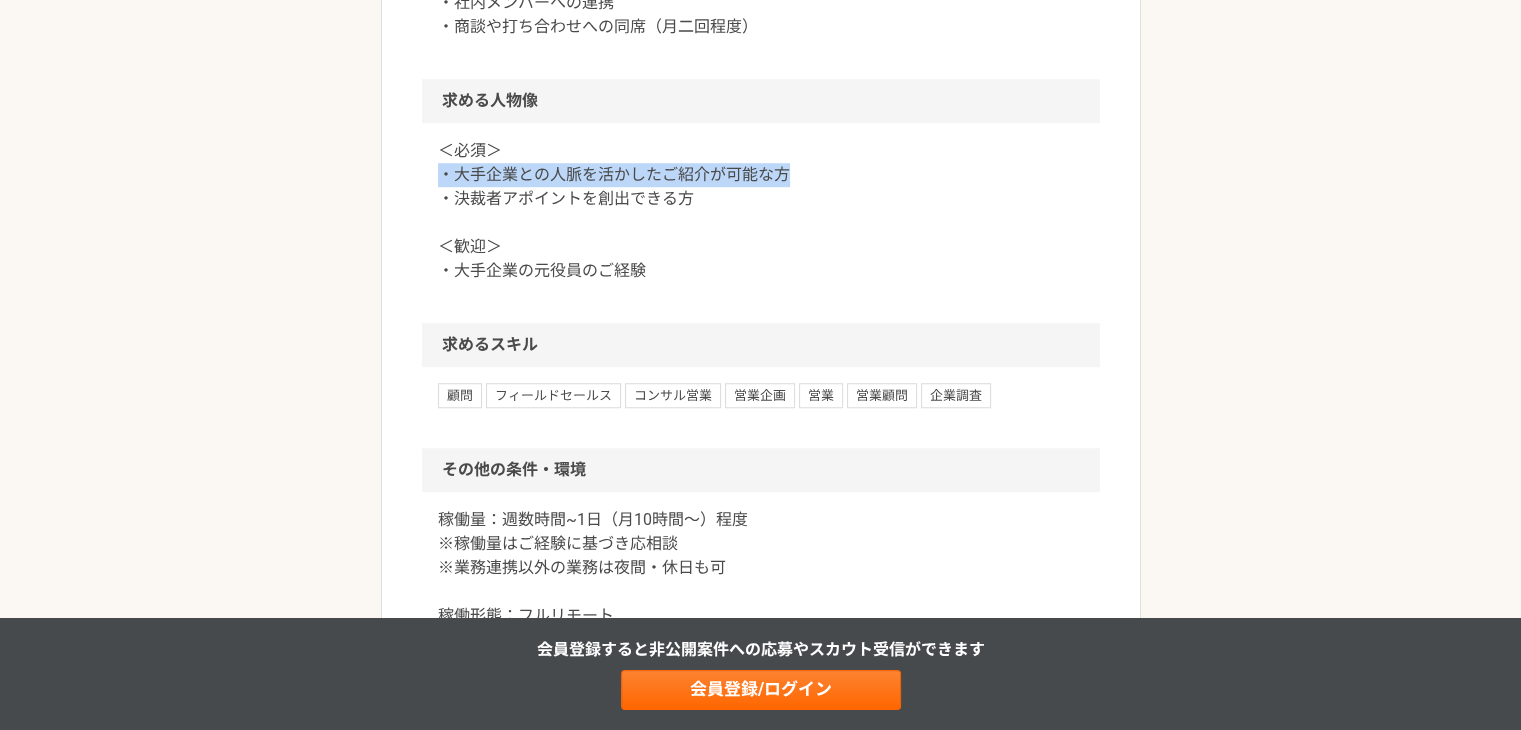 drag, startPoint x: 438, startPoint y: 271, endPoint x: 844, endPoint y: 273, distance: 406.0049 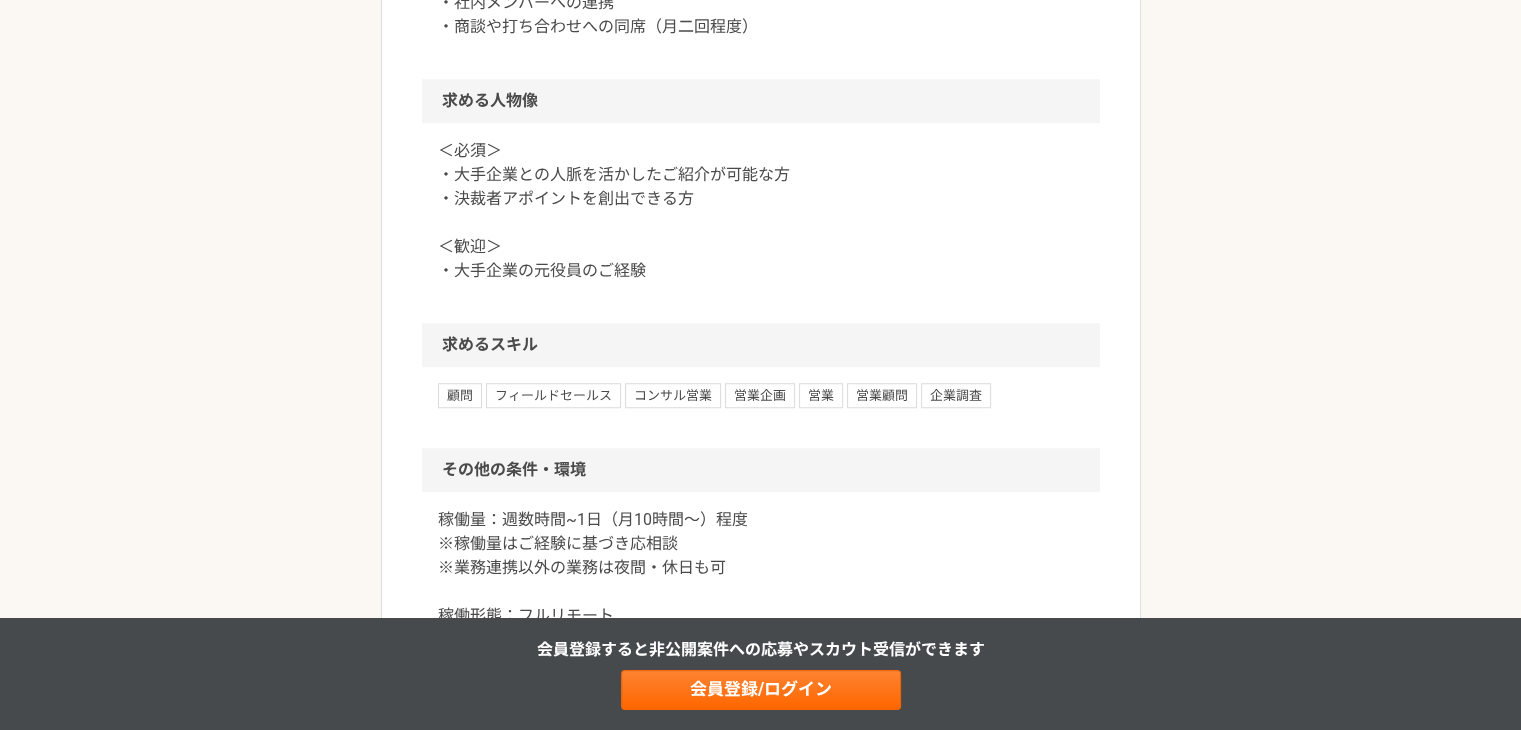 scroll, scrollTop: 1799, scrollLeft: 0, axis: vertical 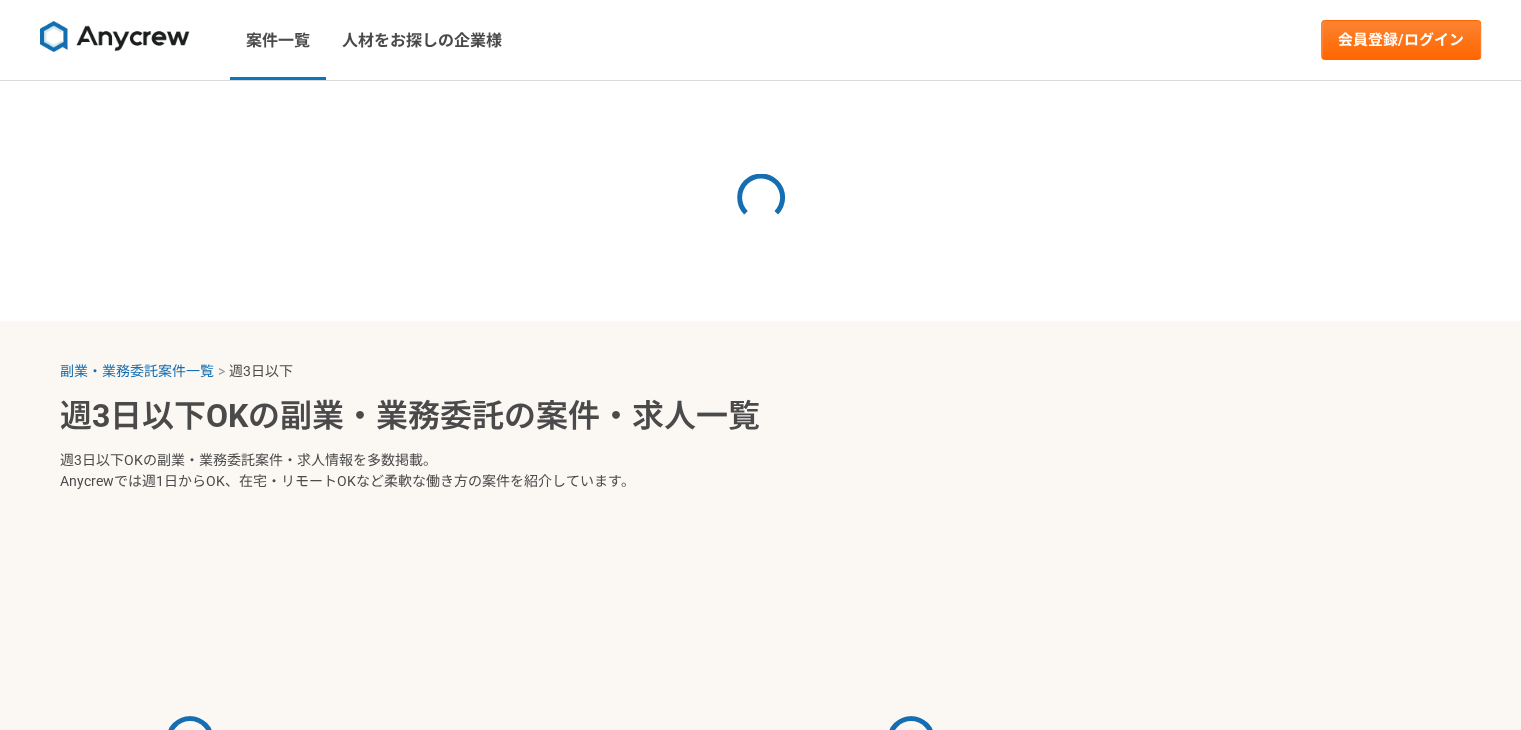 select on "3" 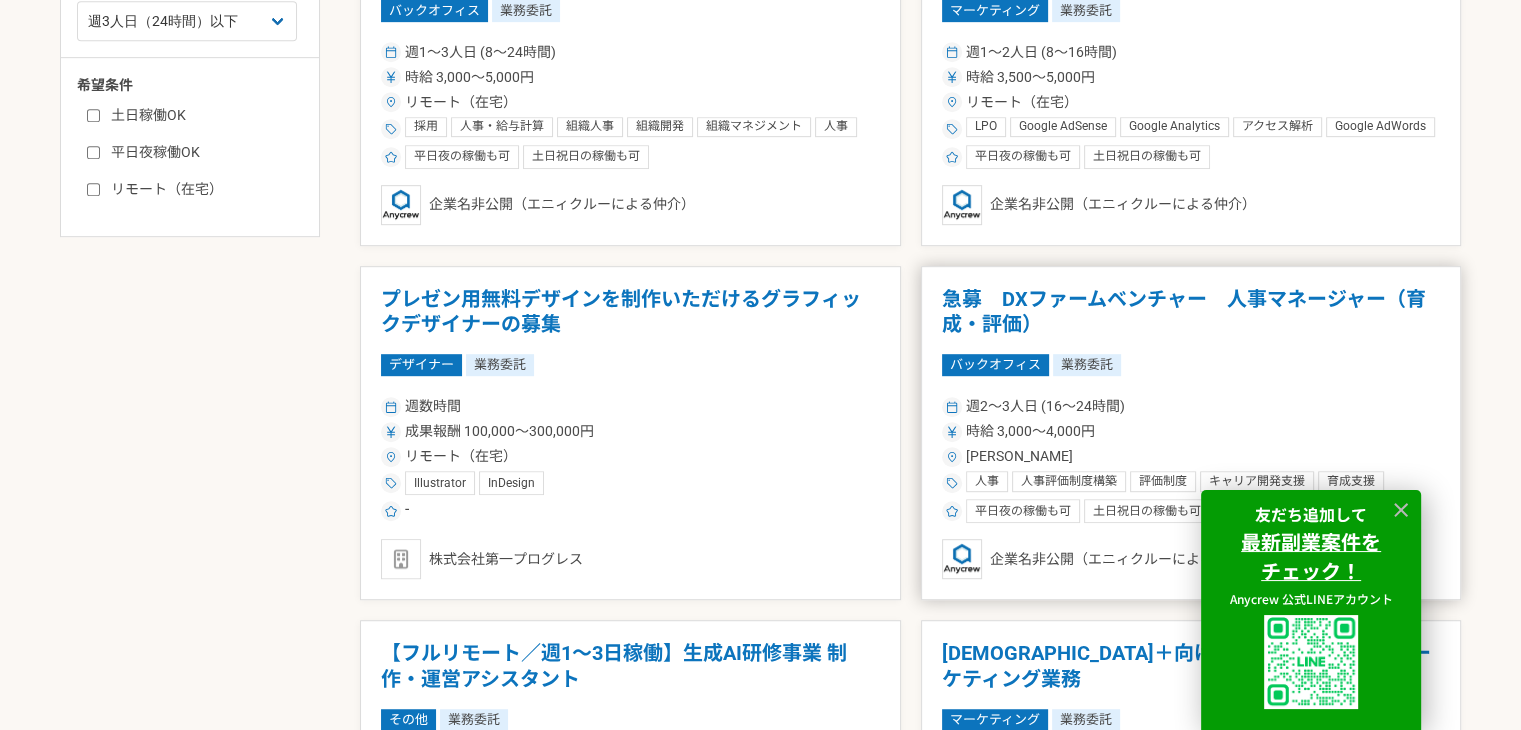 scroll, scrollTop: 1040, scrollLeft: 0, axis: vertical 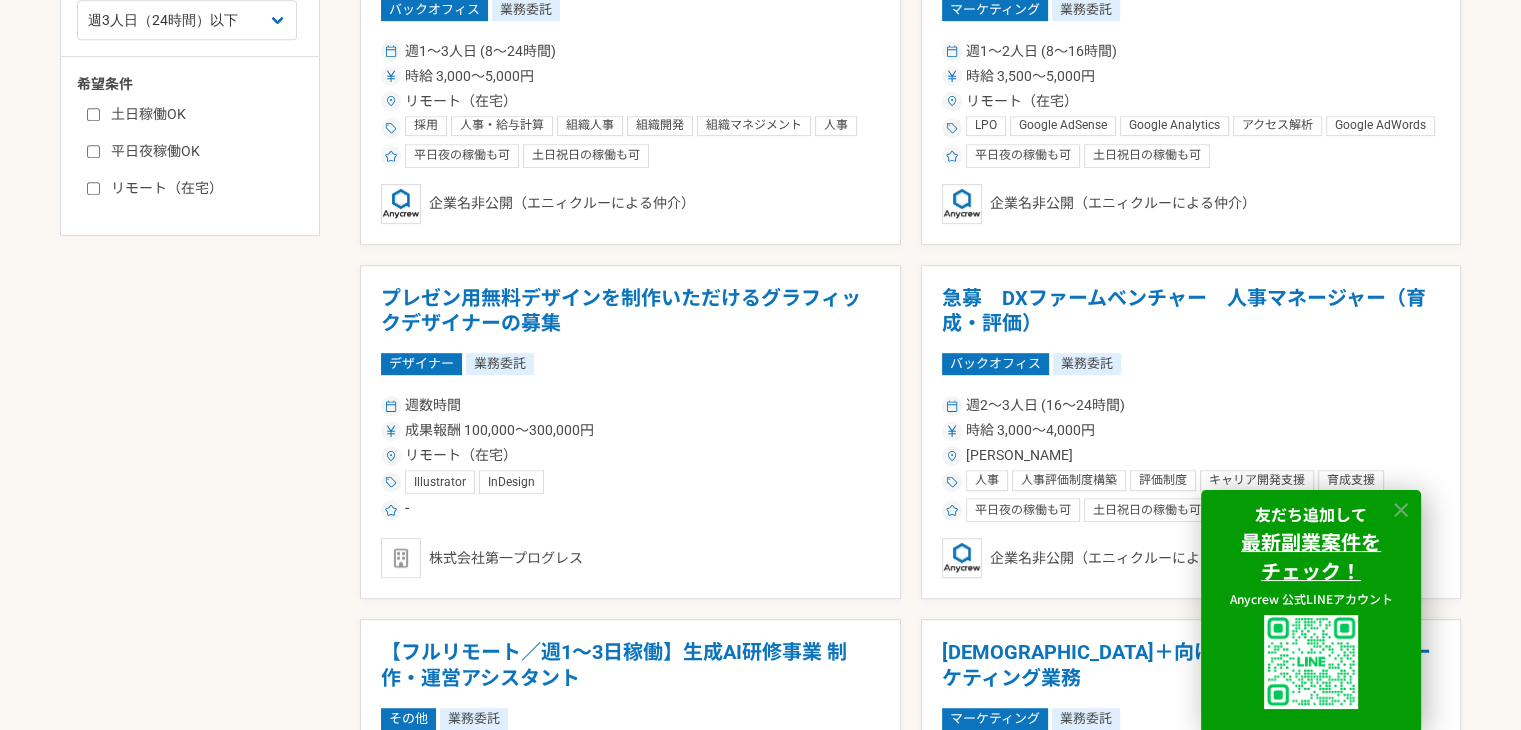 click 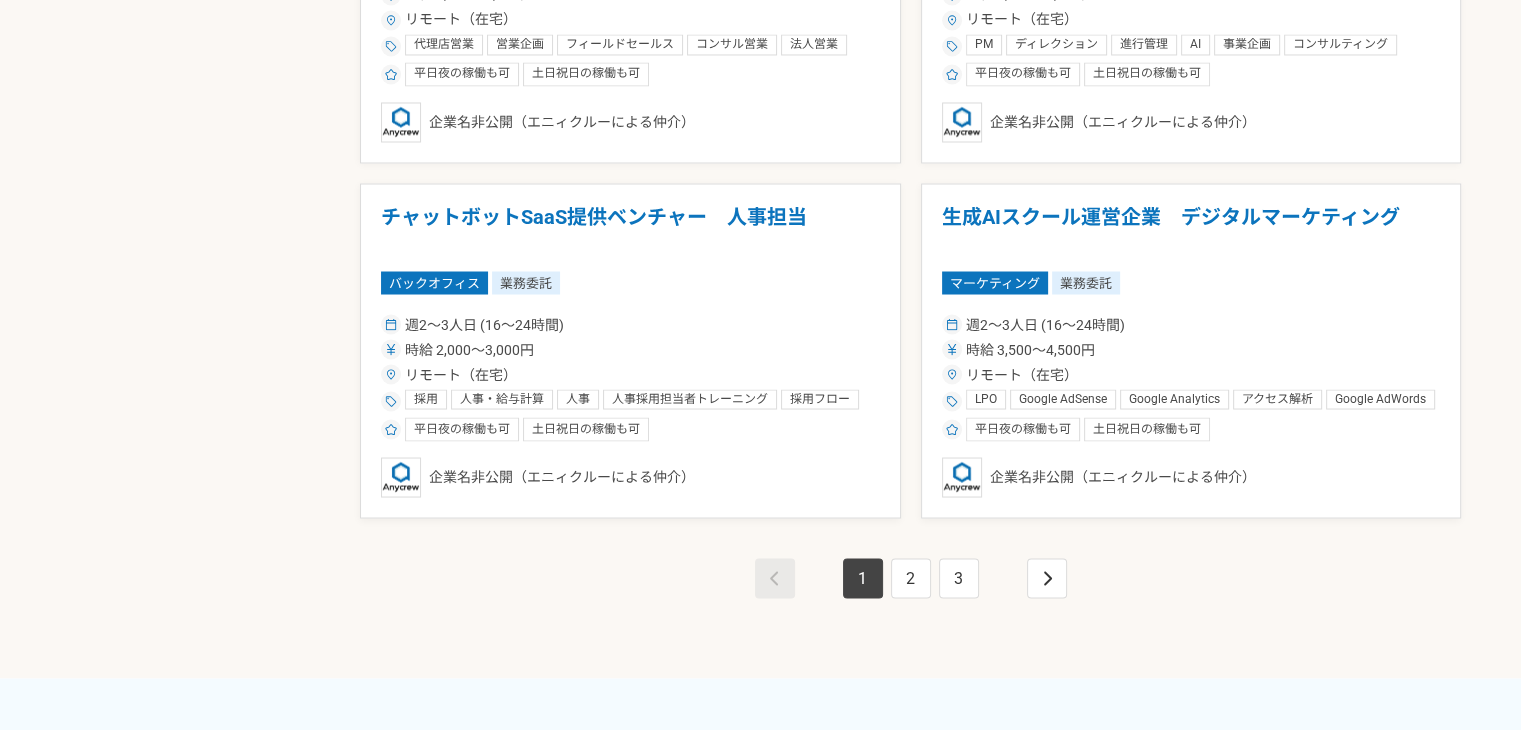 scroll, scrollTop: 3640, scrollLeft: 0, axis: vertical 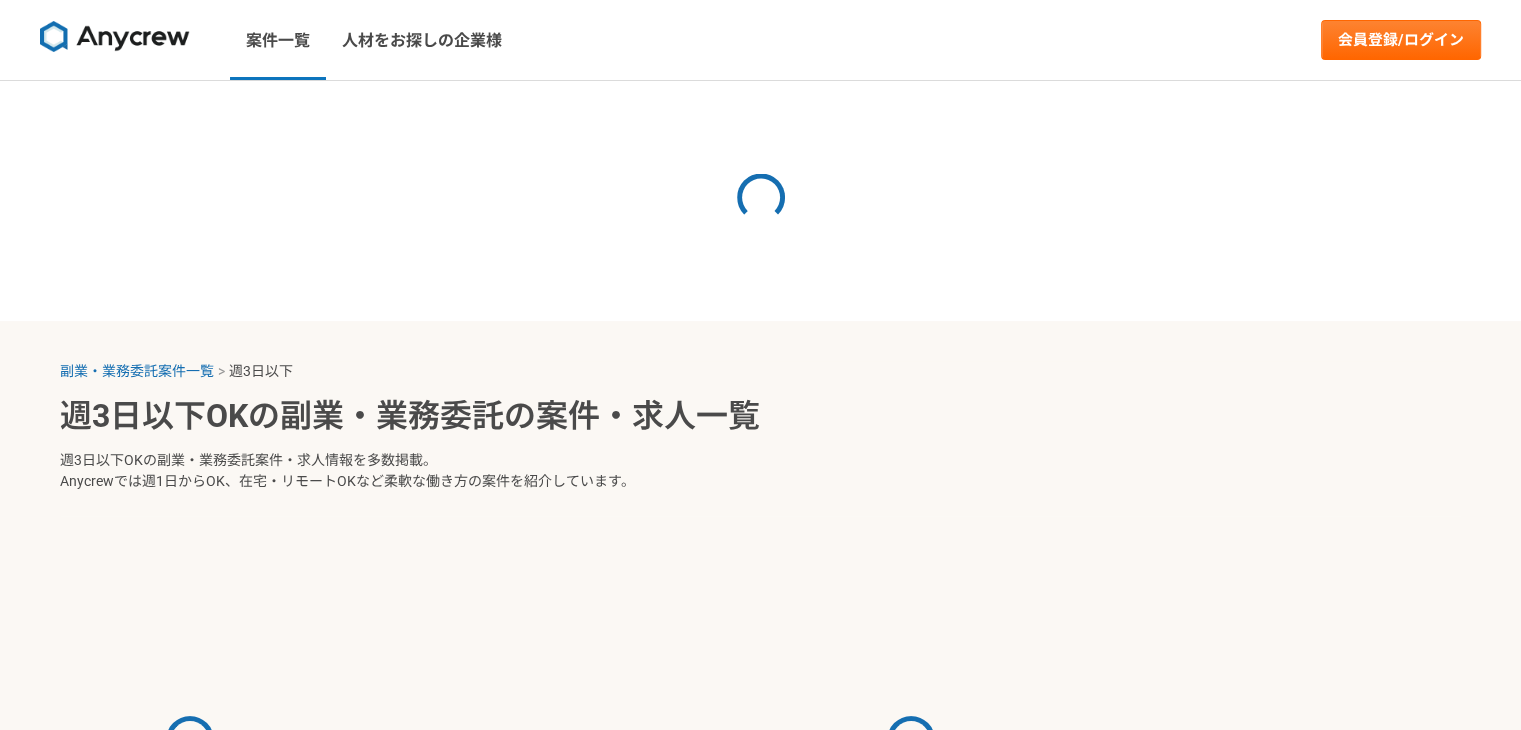 select on "3" 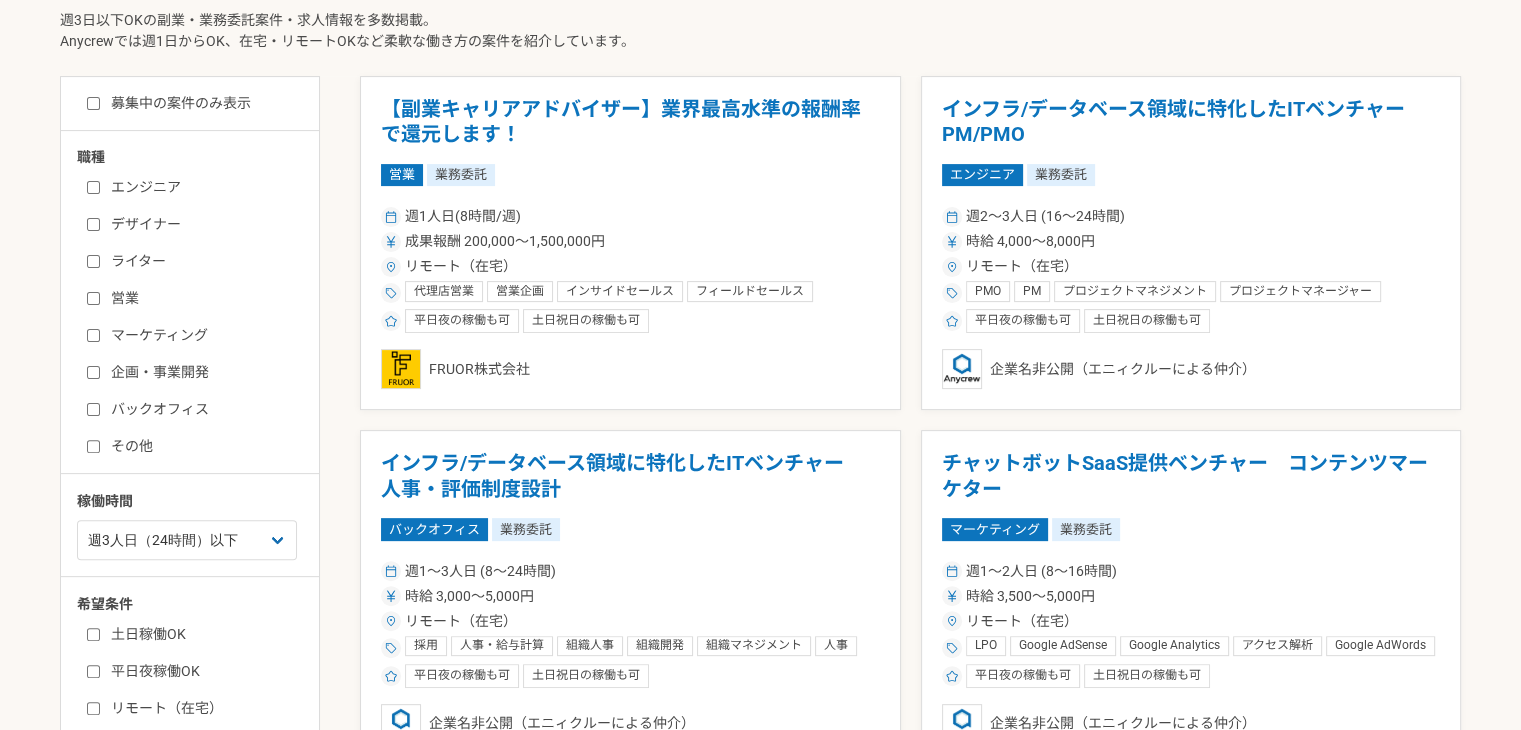 scroll, scrollTop: 522, scrollLeft: 0, axis: vertical 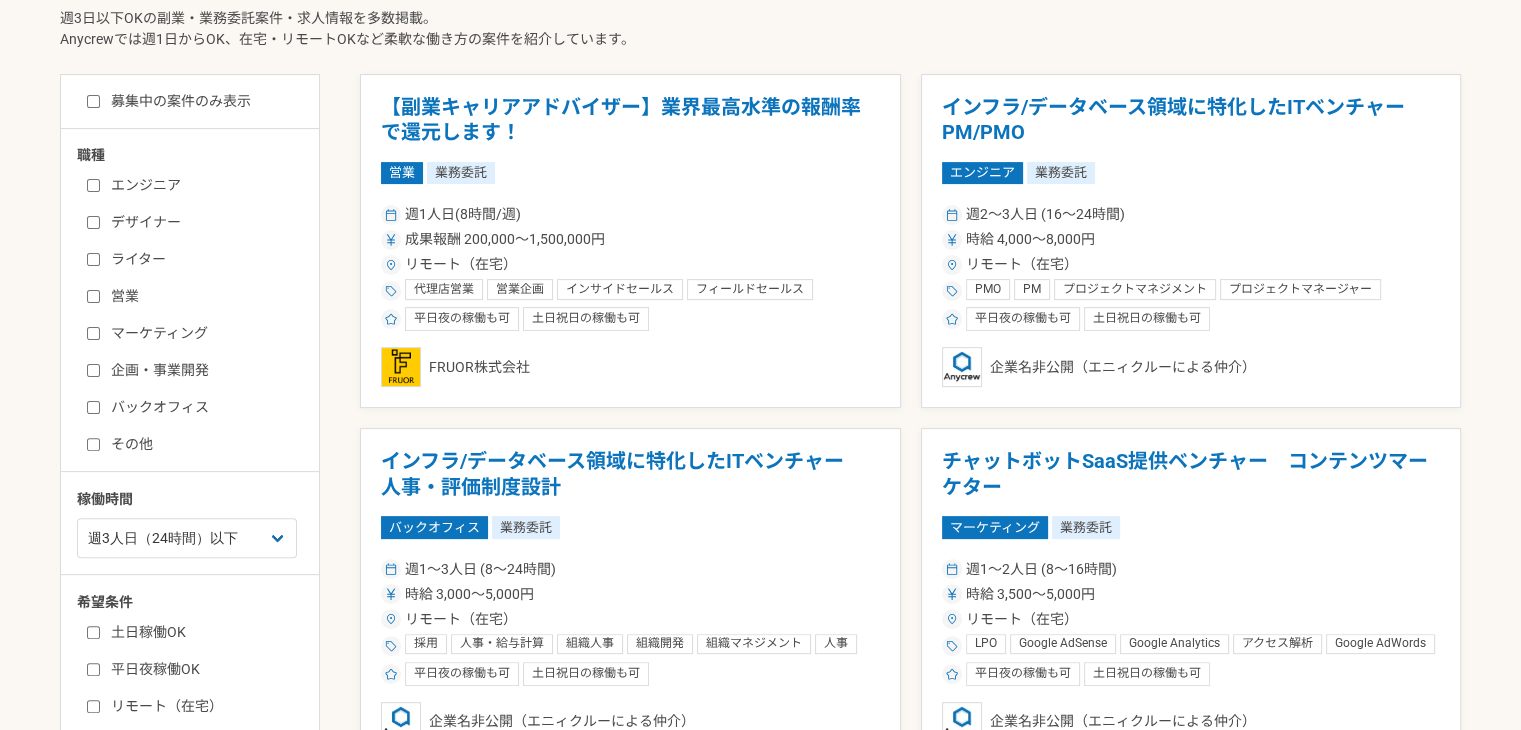 click on "営業" at bounding box center [202, 296] 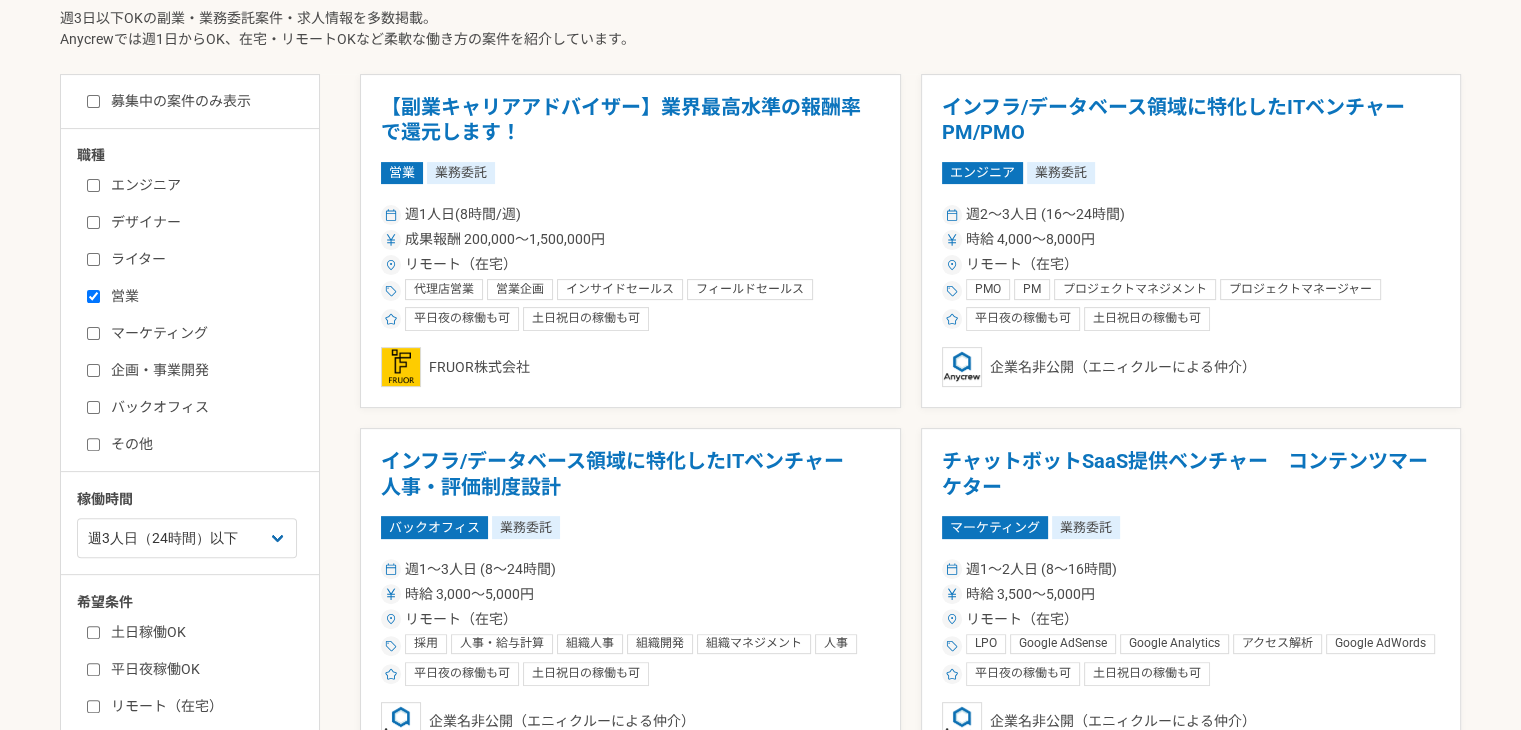 checkbox on "true" 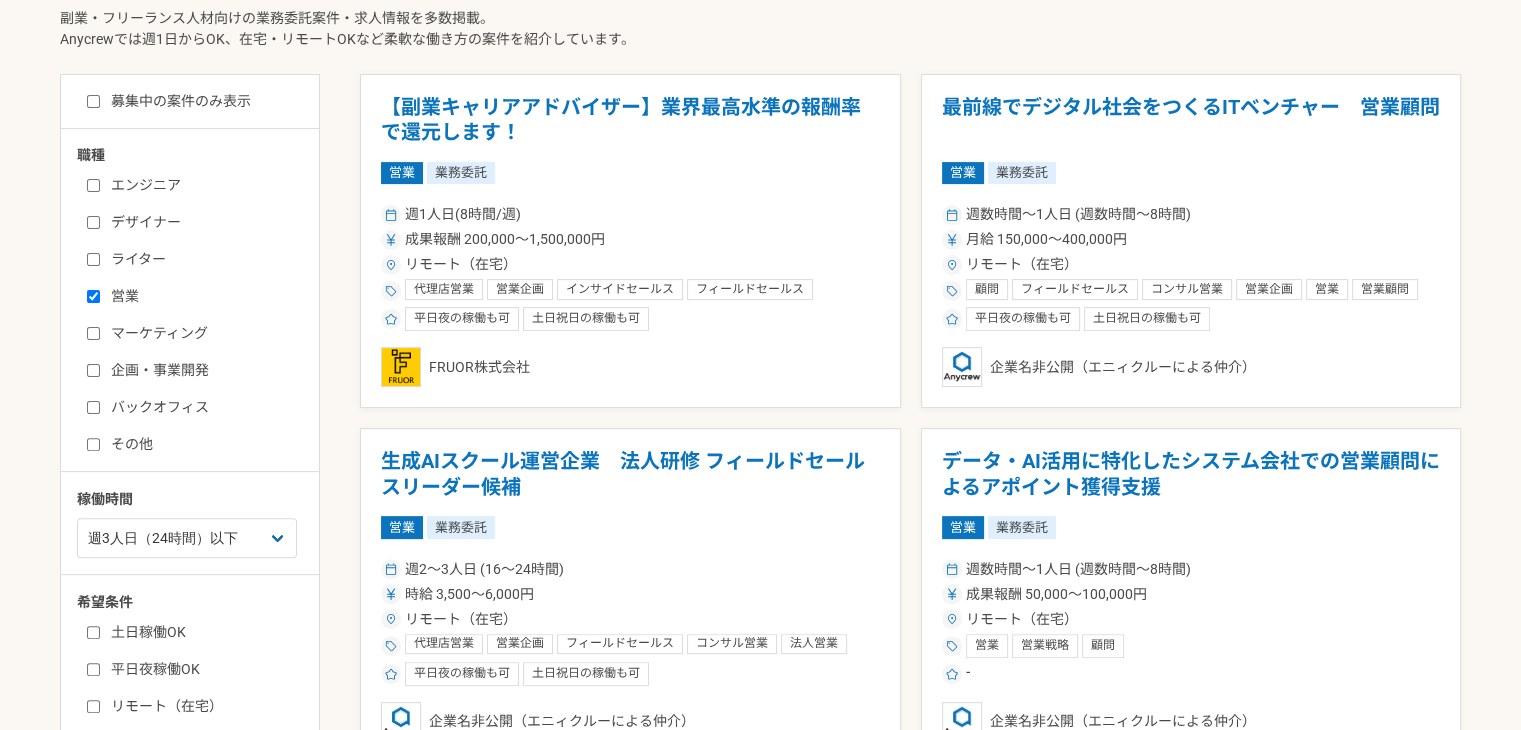 click on "その他" at bounding box center (202, 444) 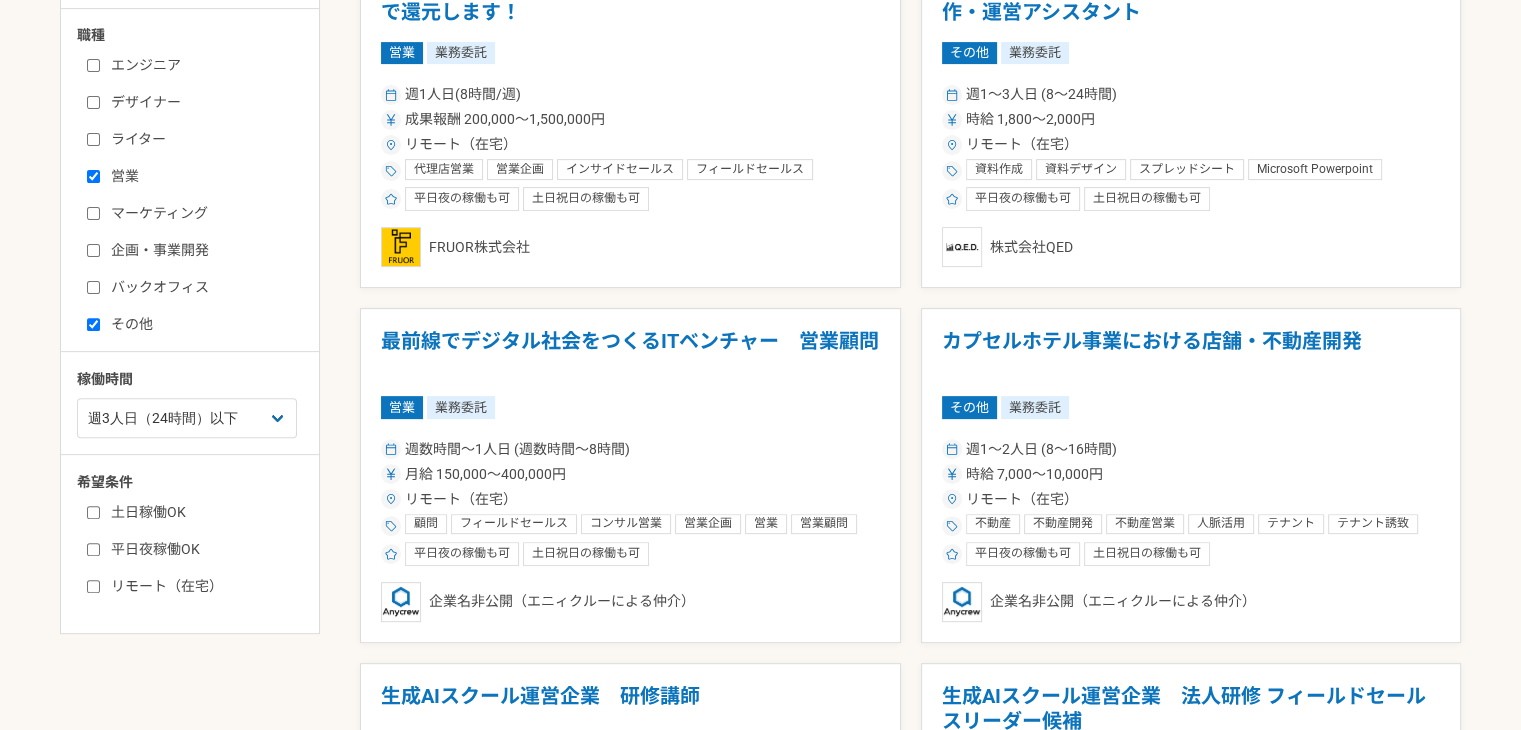 scroll, scrollTop: 644, scrollLeft: 0, axis: vertical 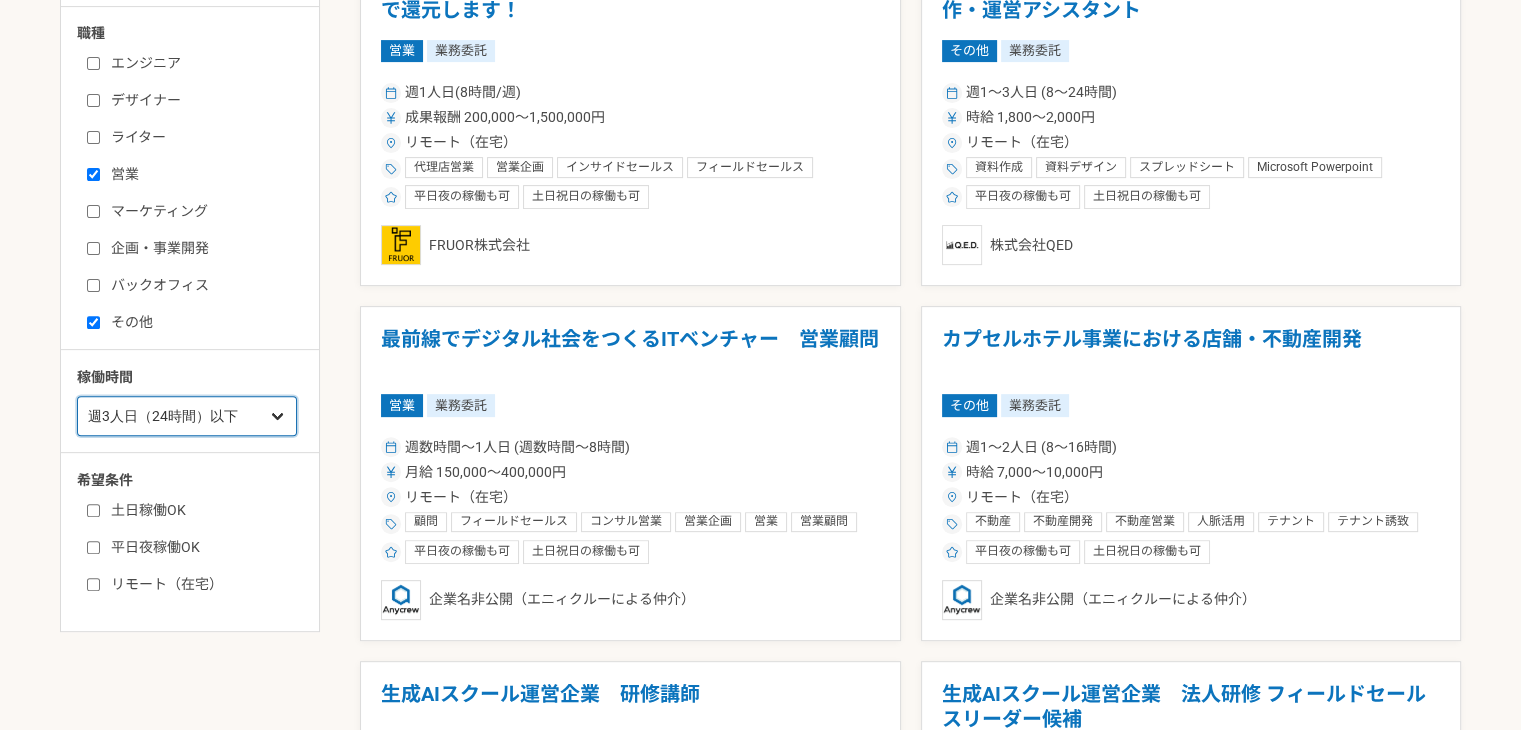 click on "週1人日（8時間）以下 週2人日（16時間）以下 週3人日（24時間）以下 週4人日（32時間）以下 週5人日（40時間）以下" at bounding box center [187, 416] 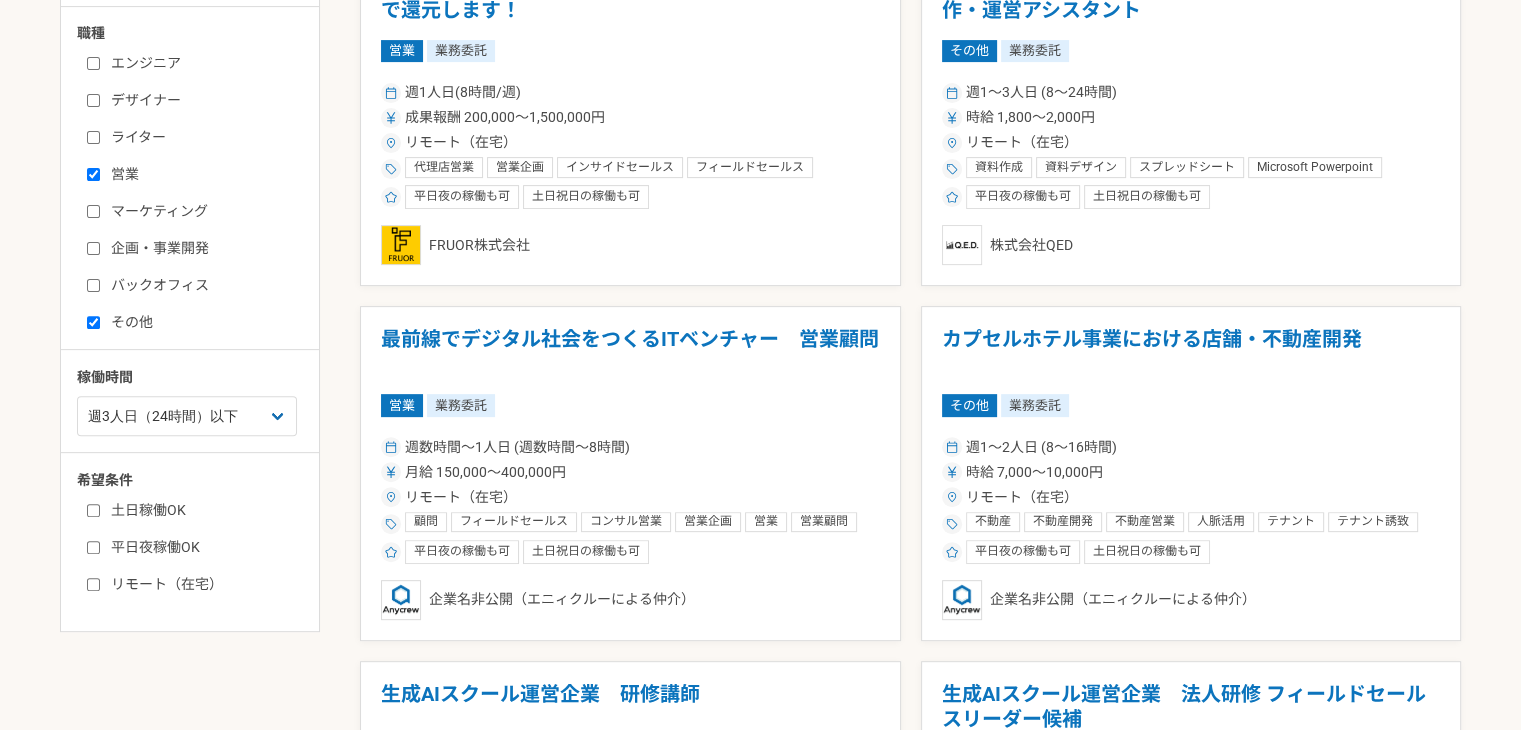 click on "その他" at bounding box center [202, 322] 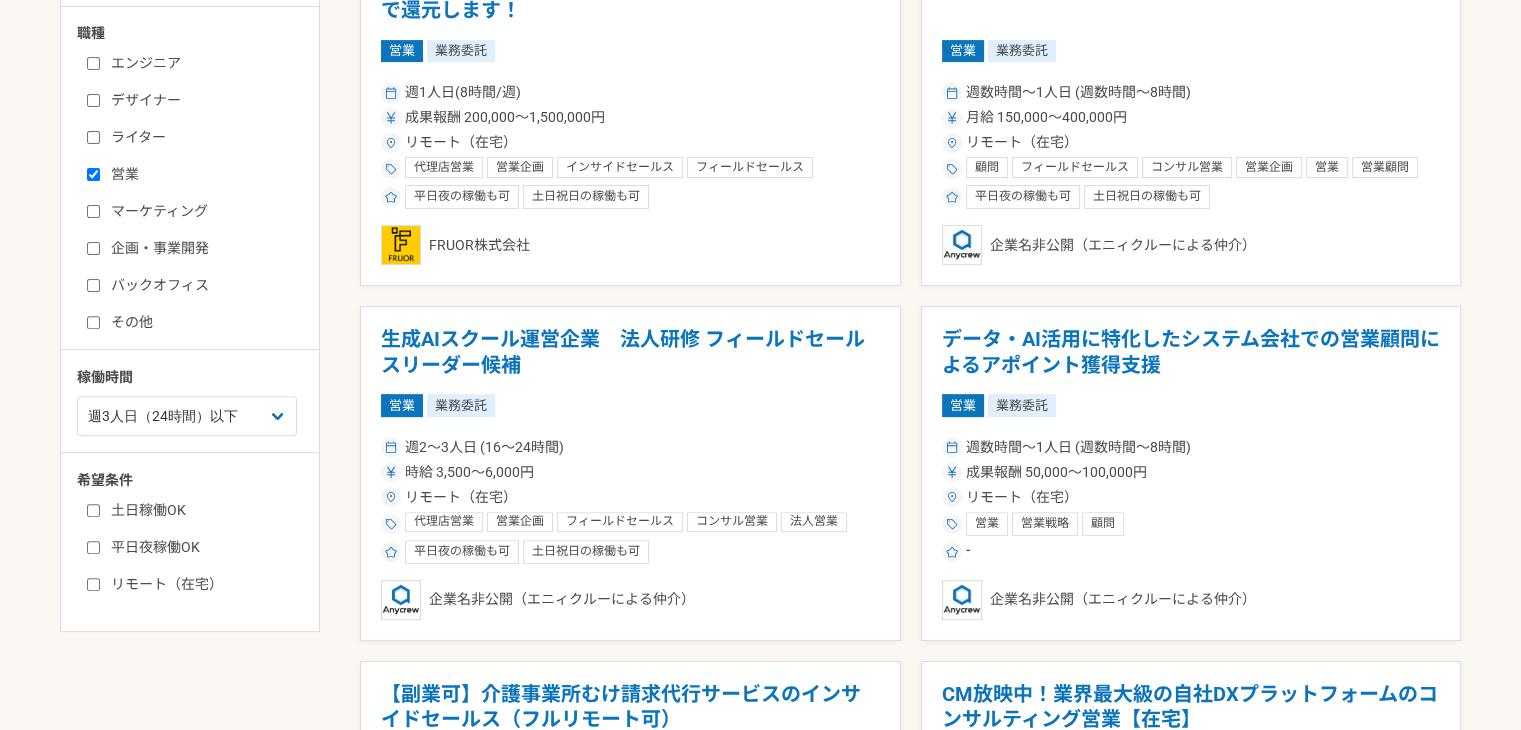 click on "その他" at bounding box center [202, 322] 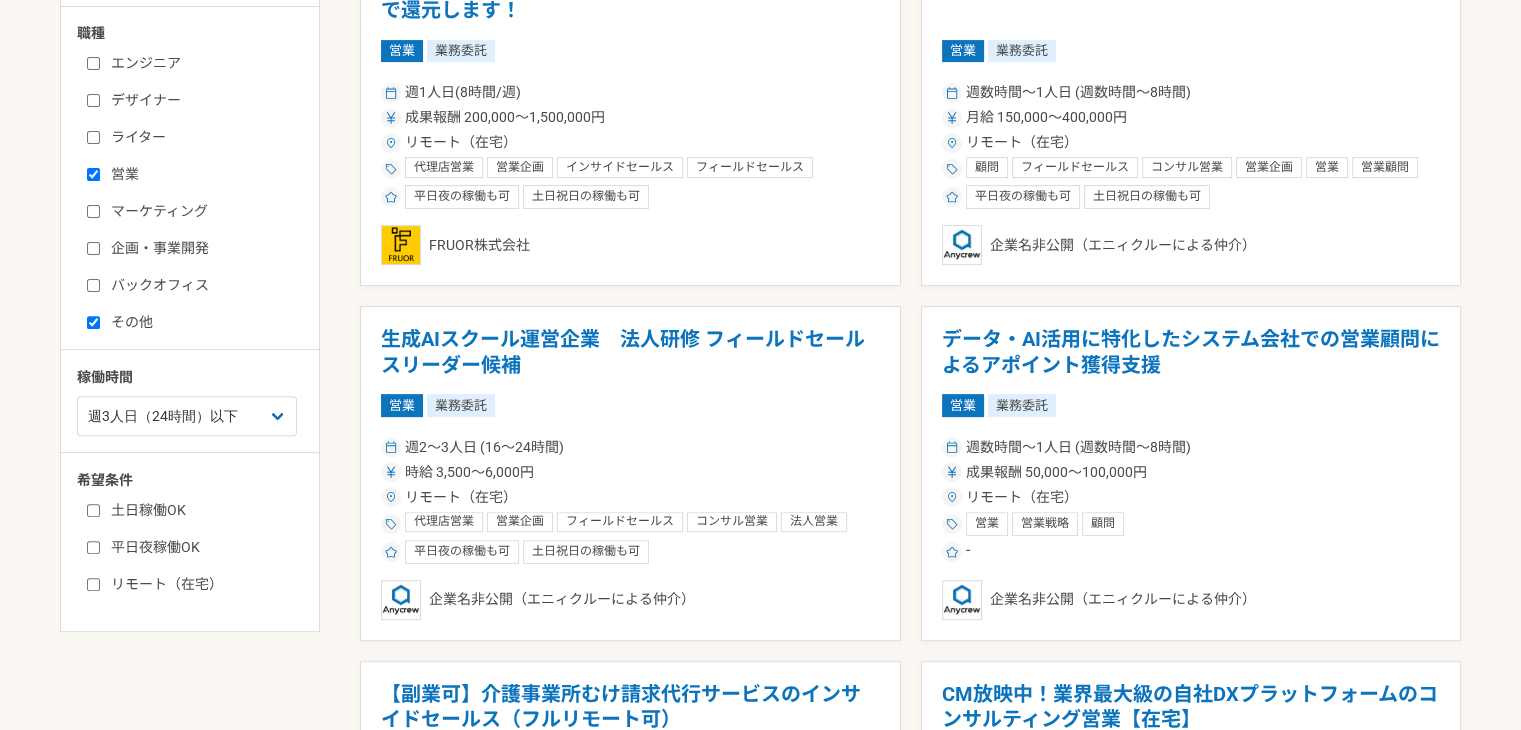 checkbox on "true" 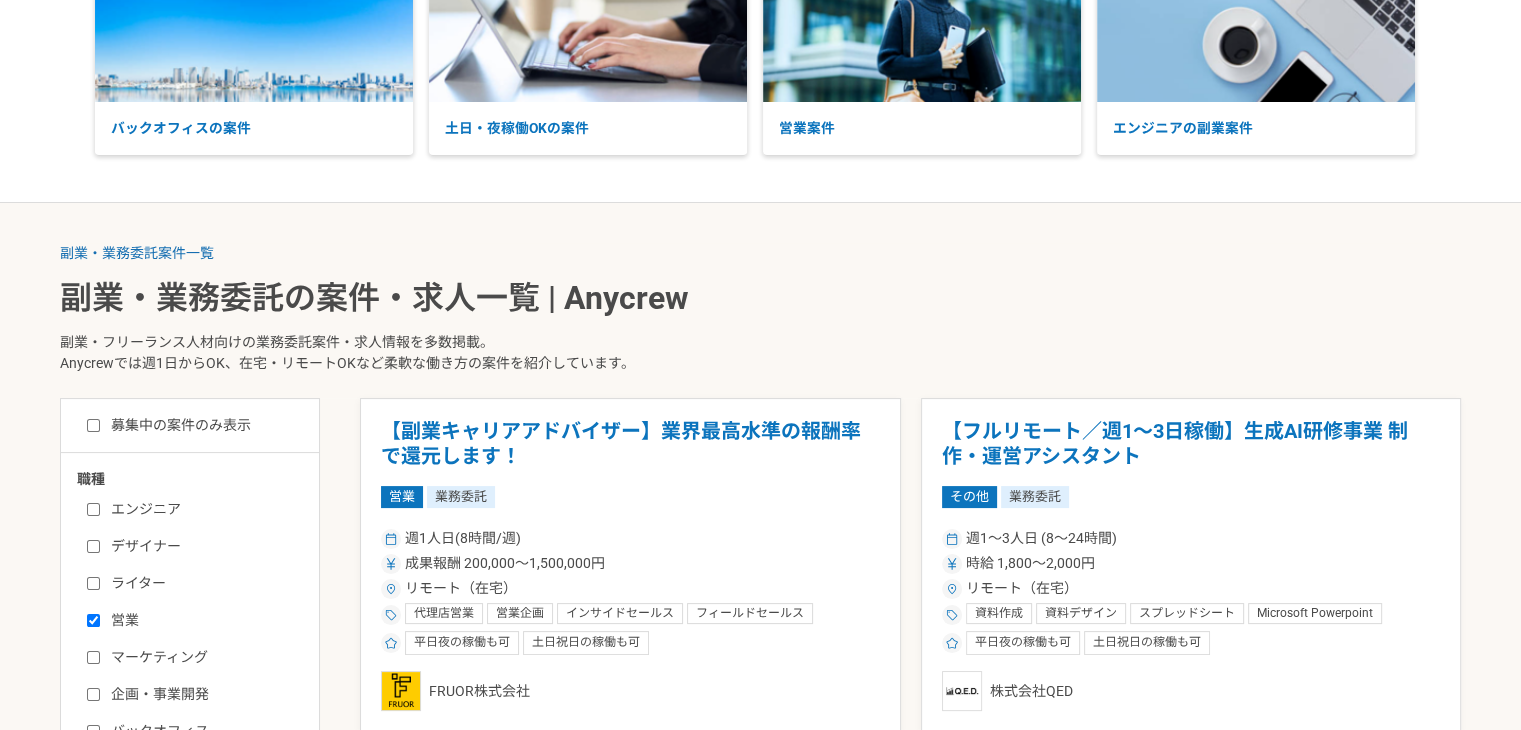 scroll, scrollTop: 50, scrollLeft: 0, axis: vertical 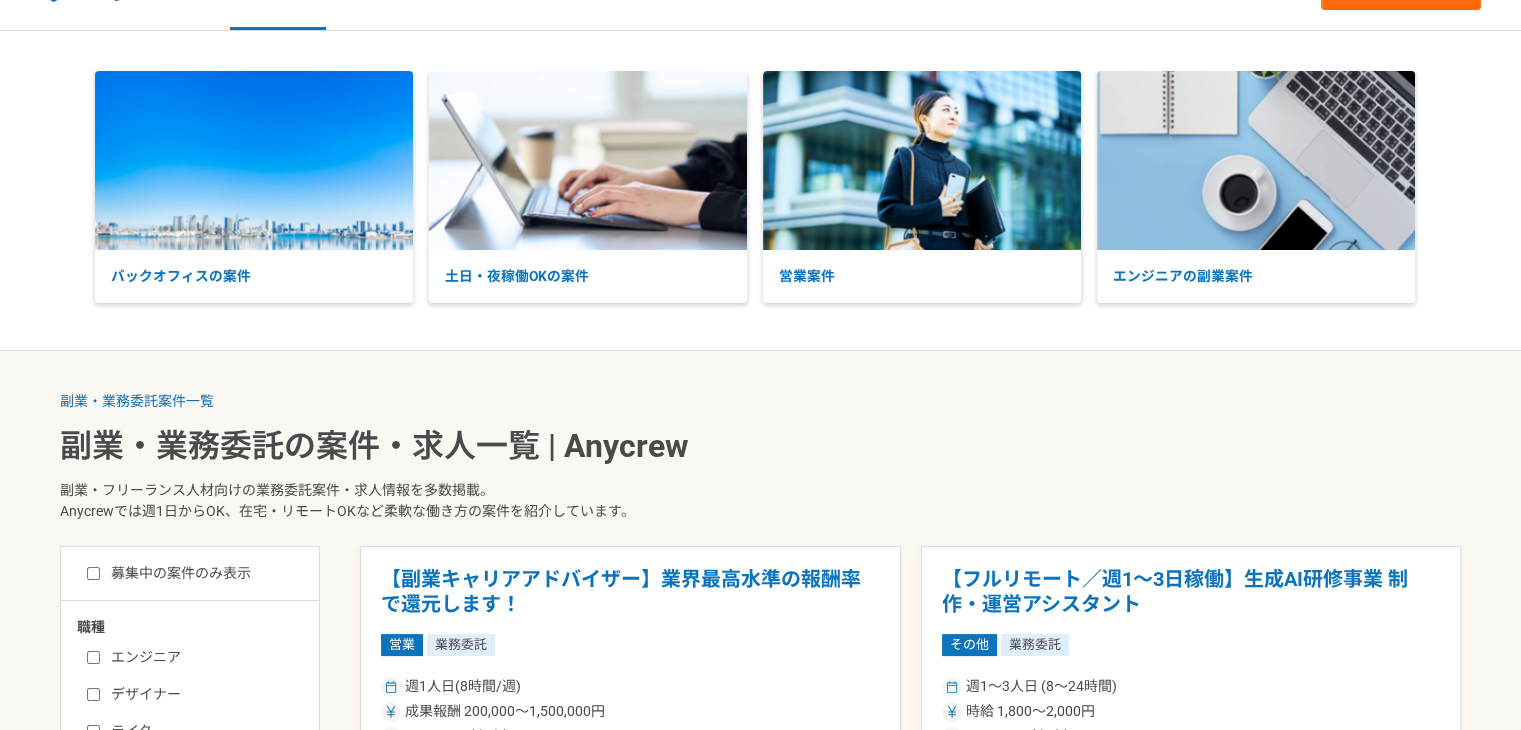 click on "募集中の案件のみ表示" at bounding box center (169, 573) 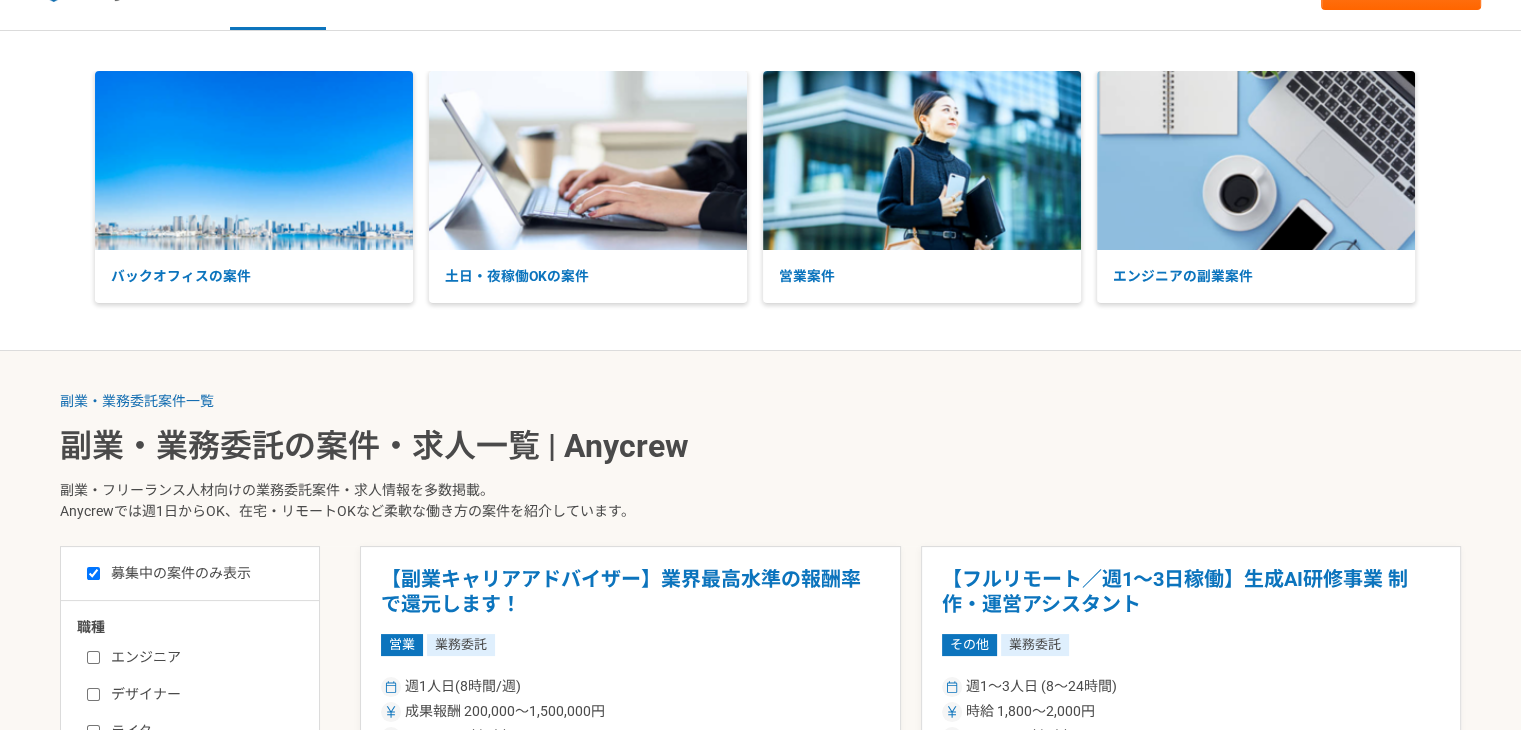 checkbox on "true" 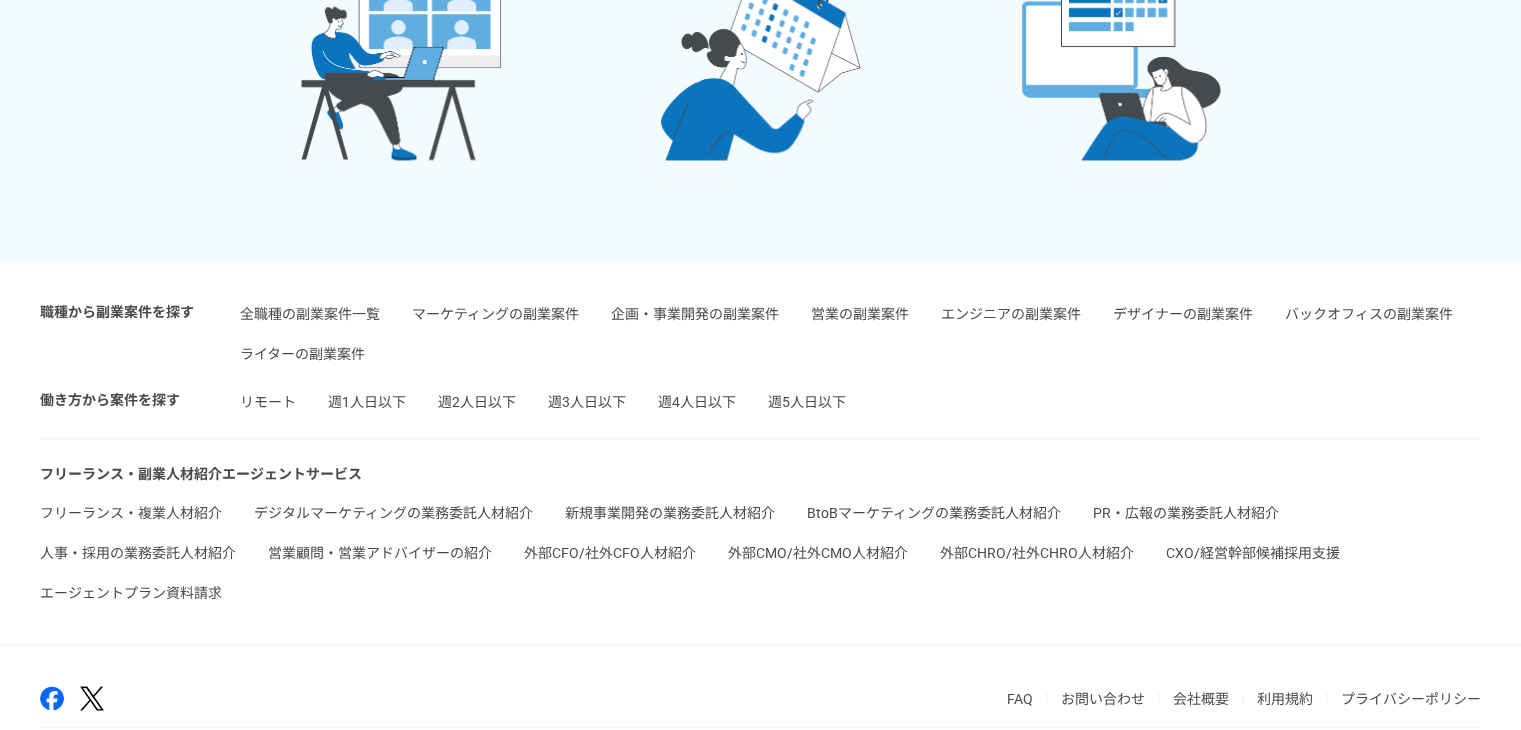 scroll, scrollTop: 3643, scrollLeft: 0, axis: vertical 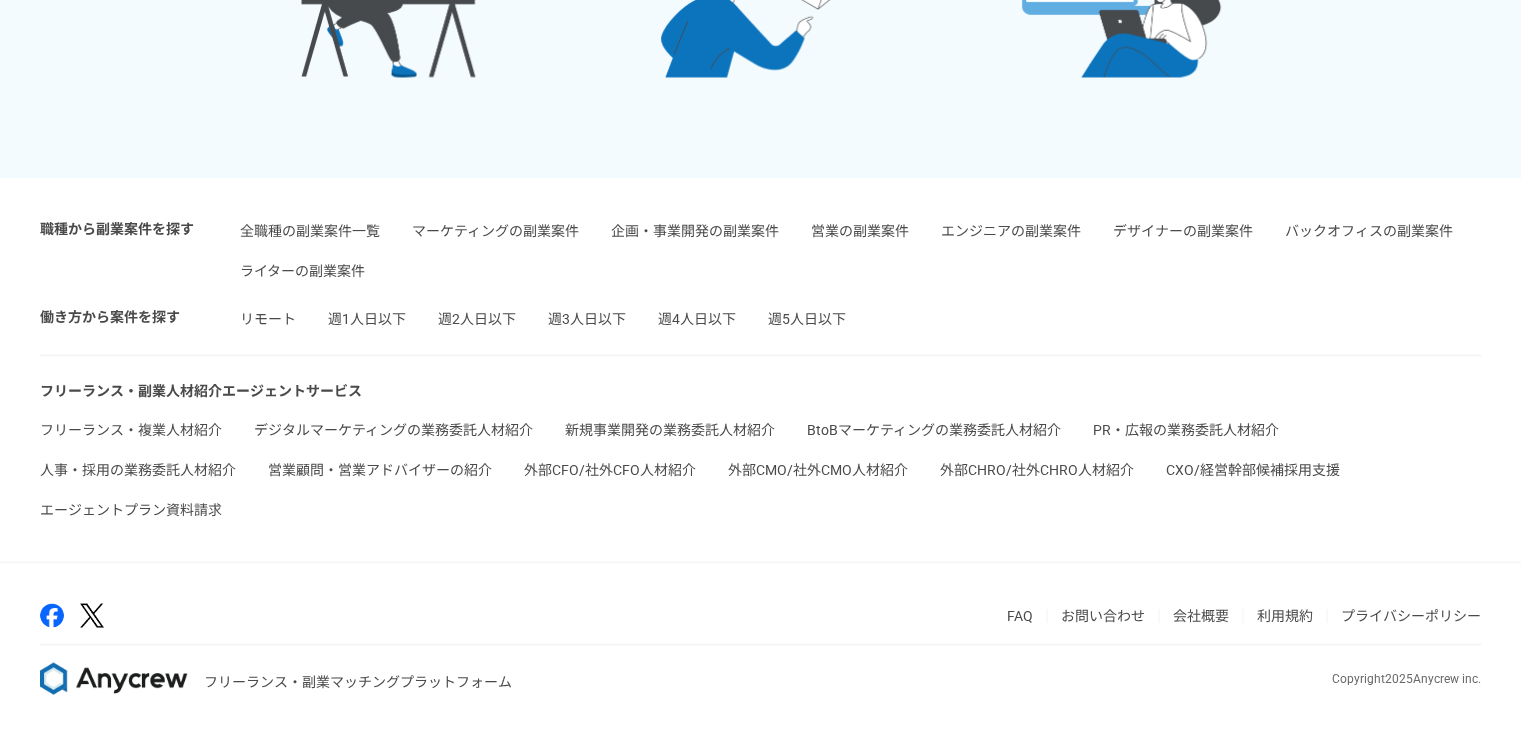 click on "営業の副業案件" at bounding box center (860, 230) 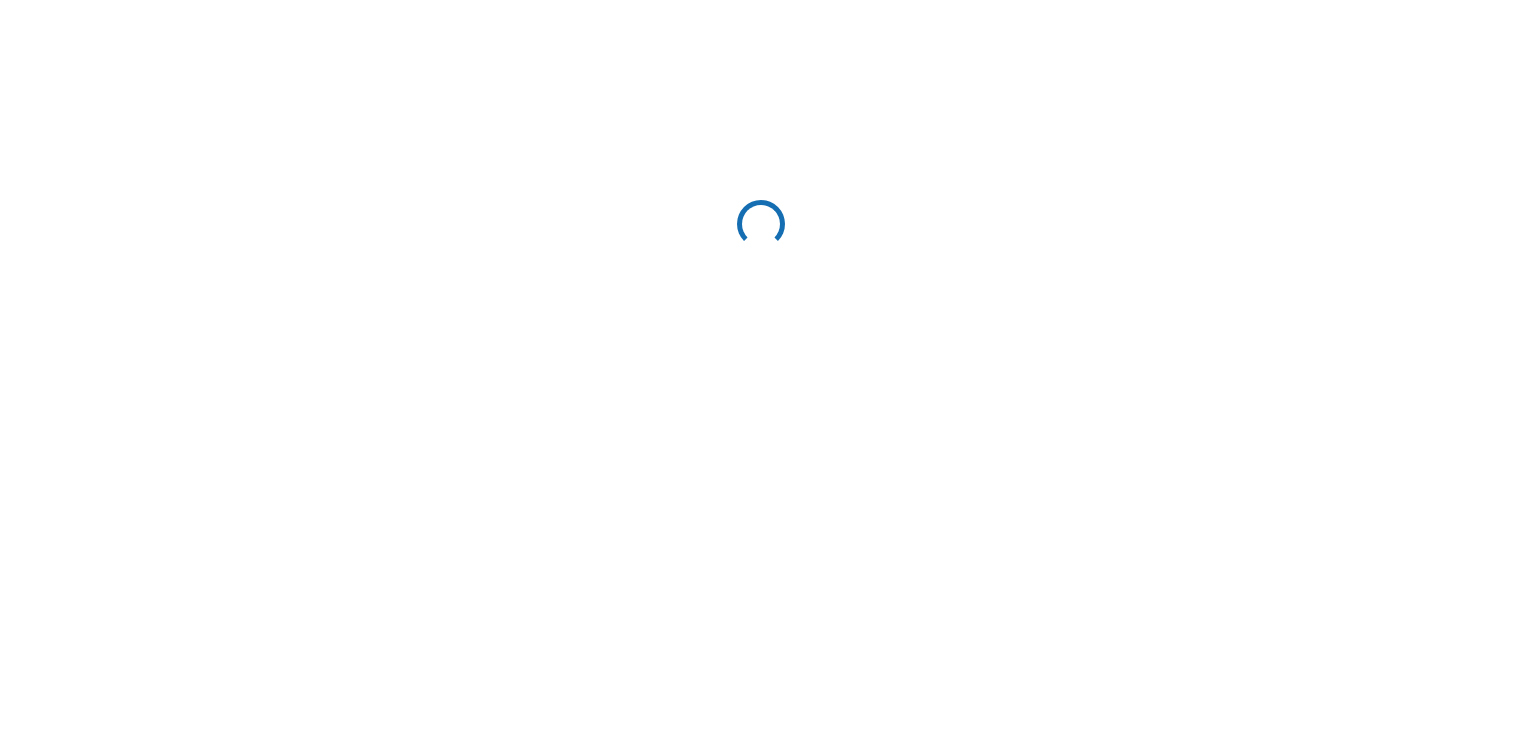 scroll, scrollTop: 0, scrollLeft: 0, axis: both 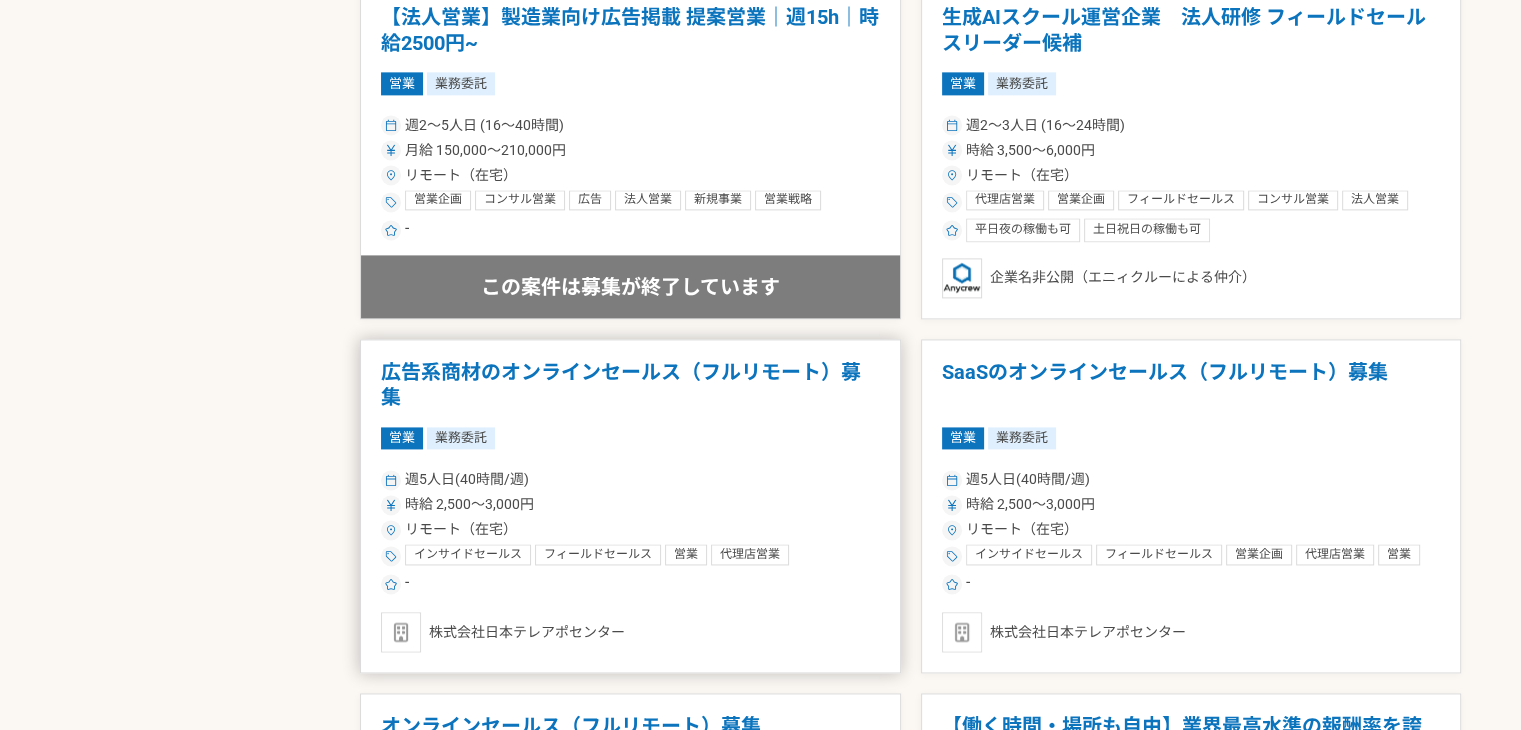 click on "広告系商材のオンラインセールス（フルリモート）募集" at bounding box center (630, 385) 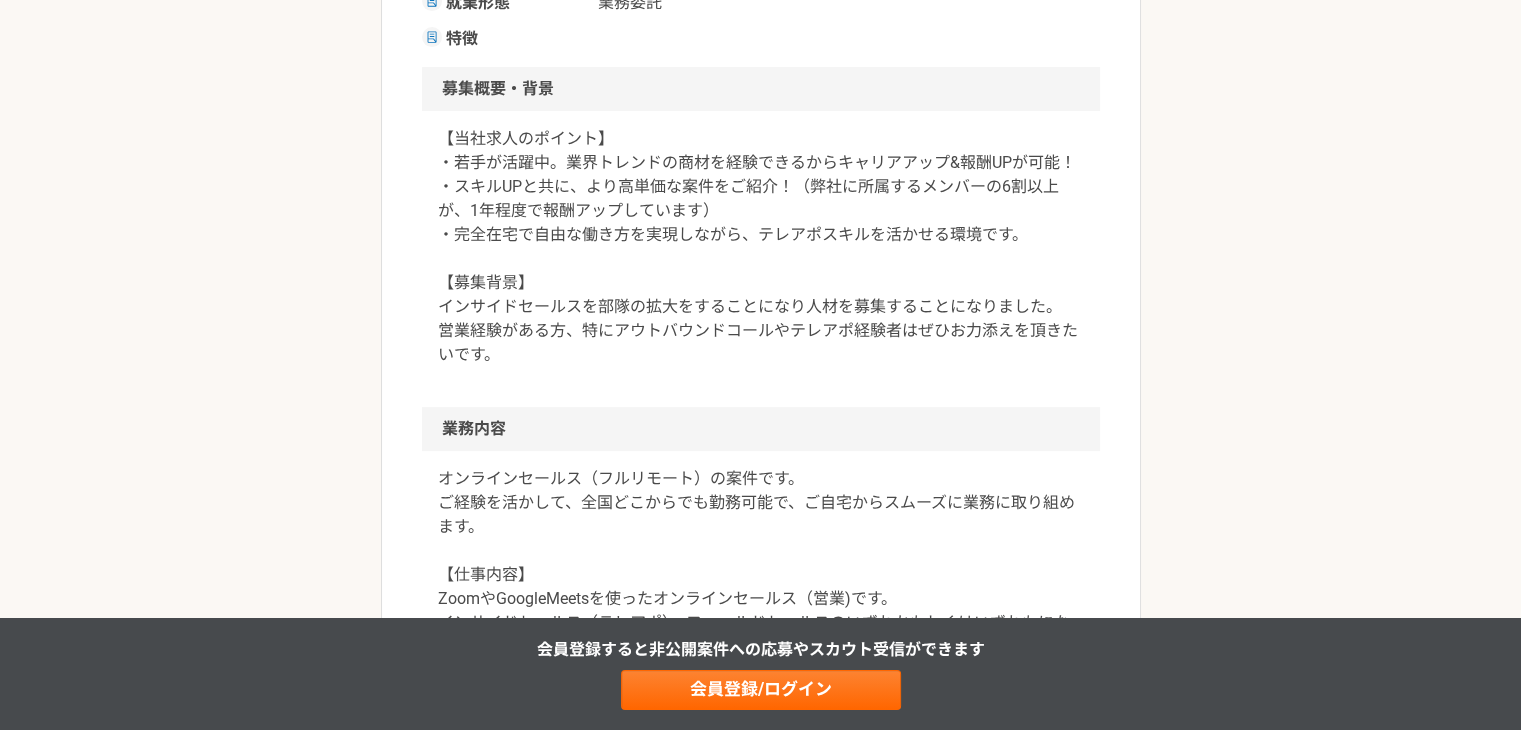 scroll, scrollTop: 552, scrollLeft: 0, axis: vertical 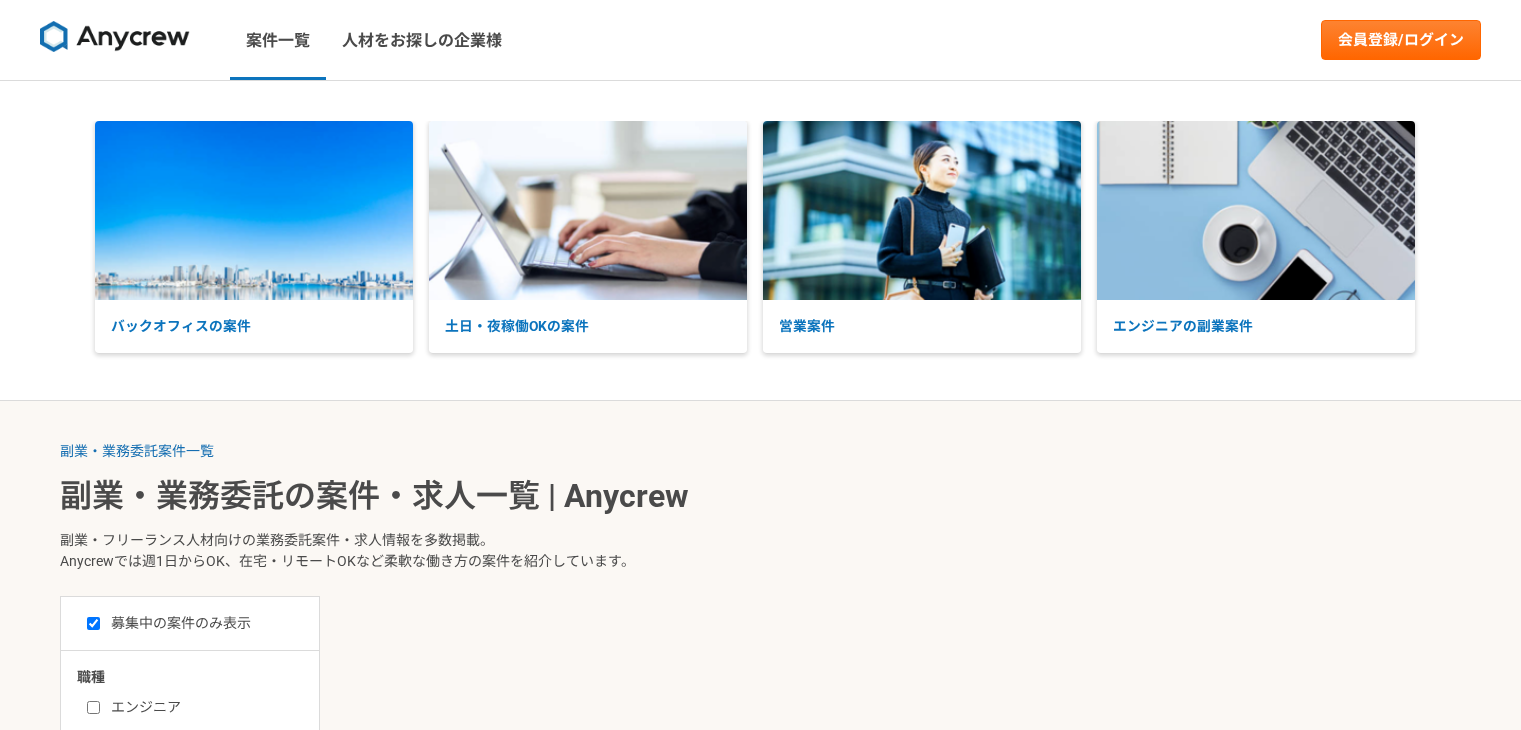 select on "3" 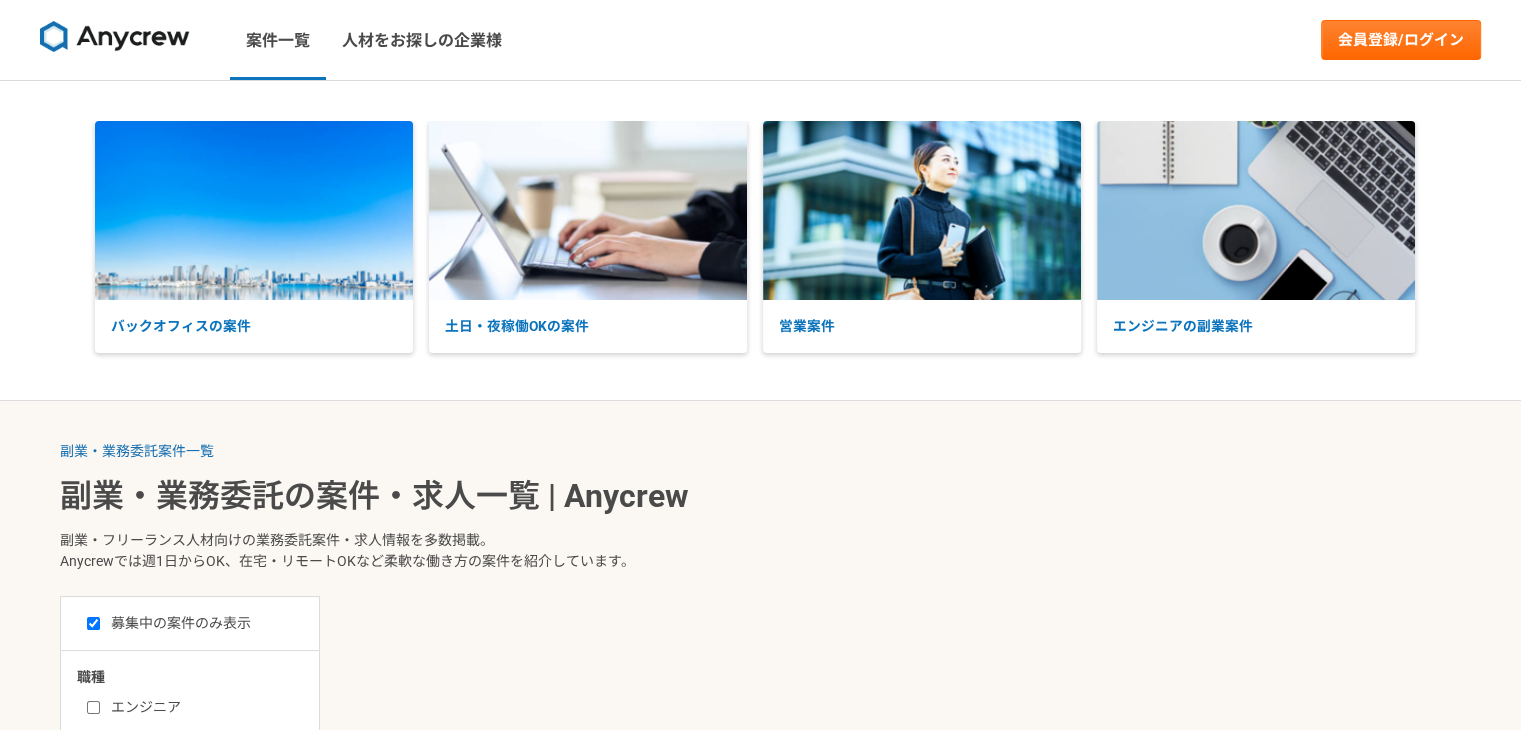 scroll, scrollTop: 0, scrollLeft: 0, axis: both 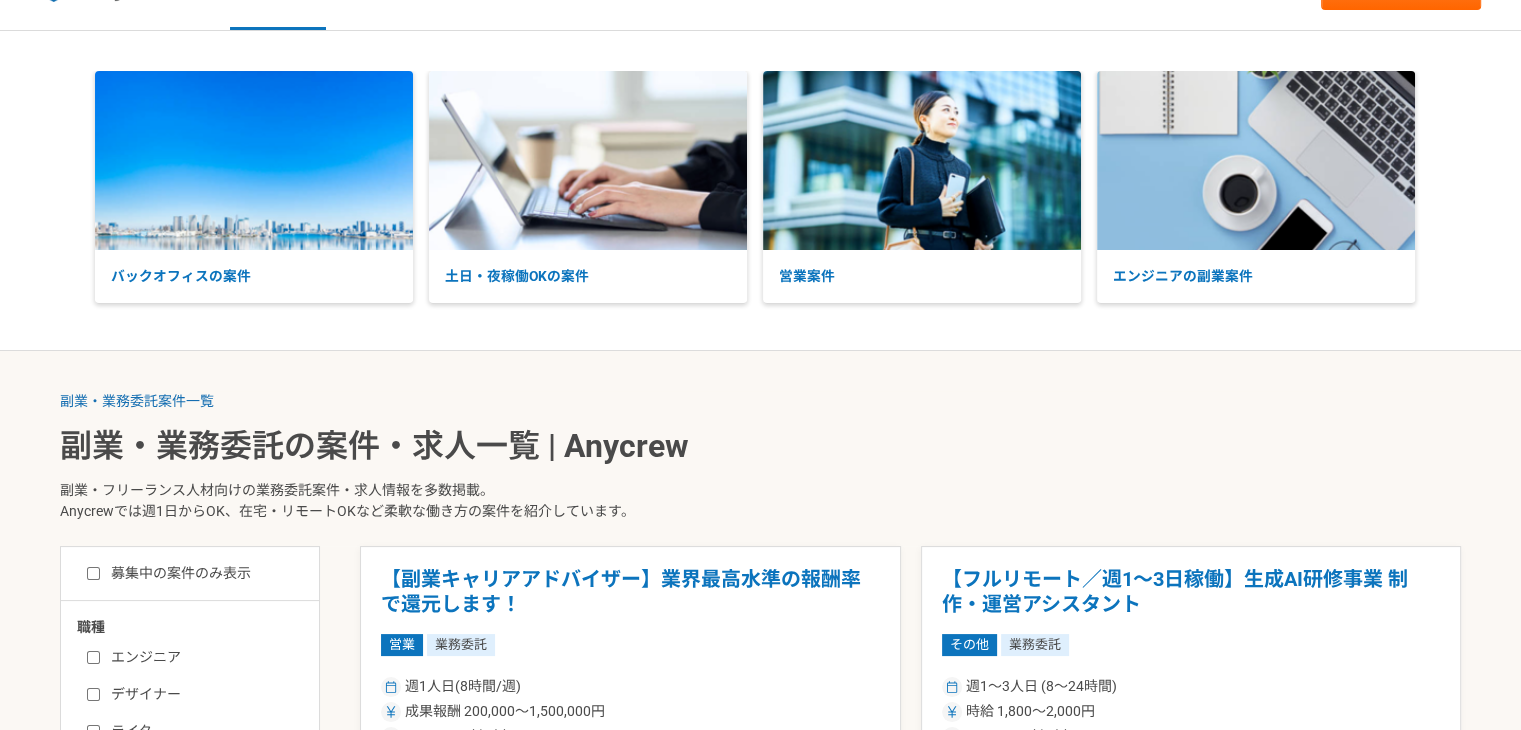 checkbox on "false" 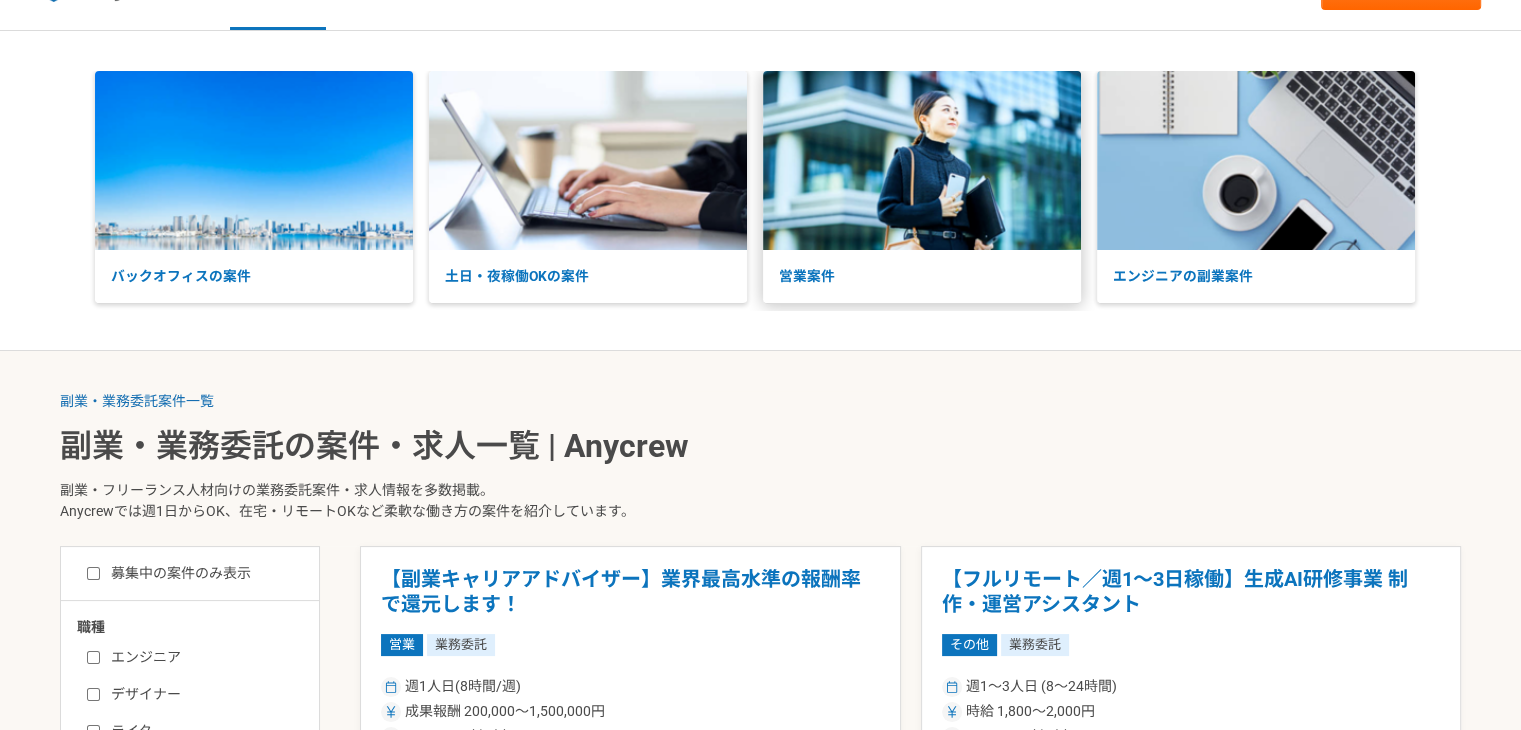 click at bounding box center [922, 160] 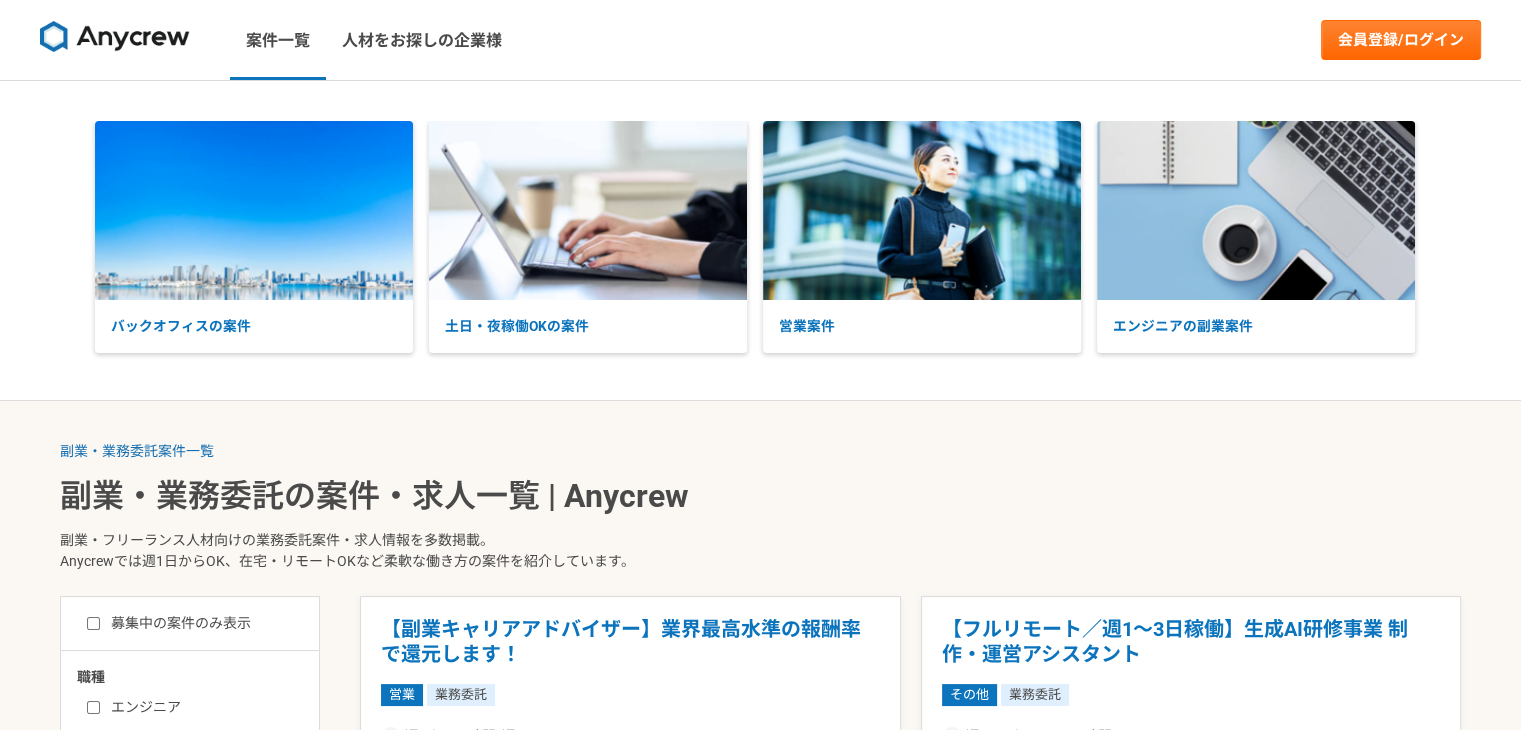scroll, scrollTop: 644, scrollLeft: 0, axis: vertical 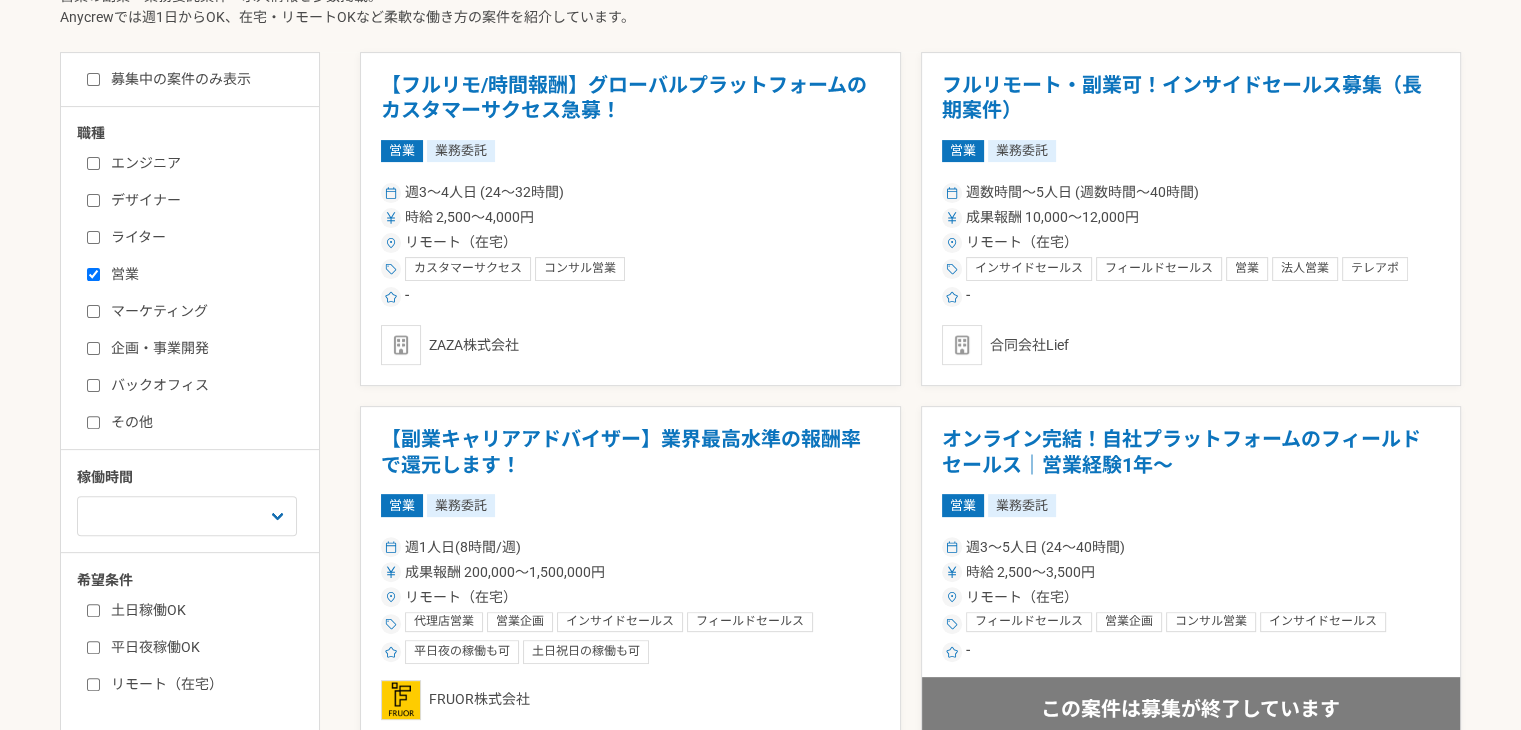 click on "ZAZA株式会社" at bounding box center [630, 345] 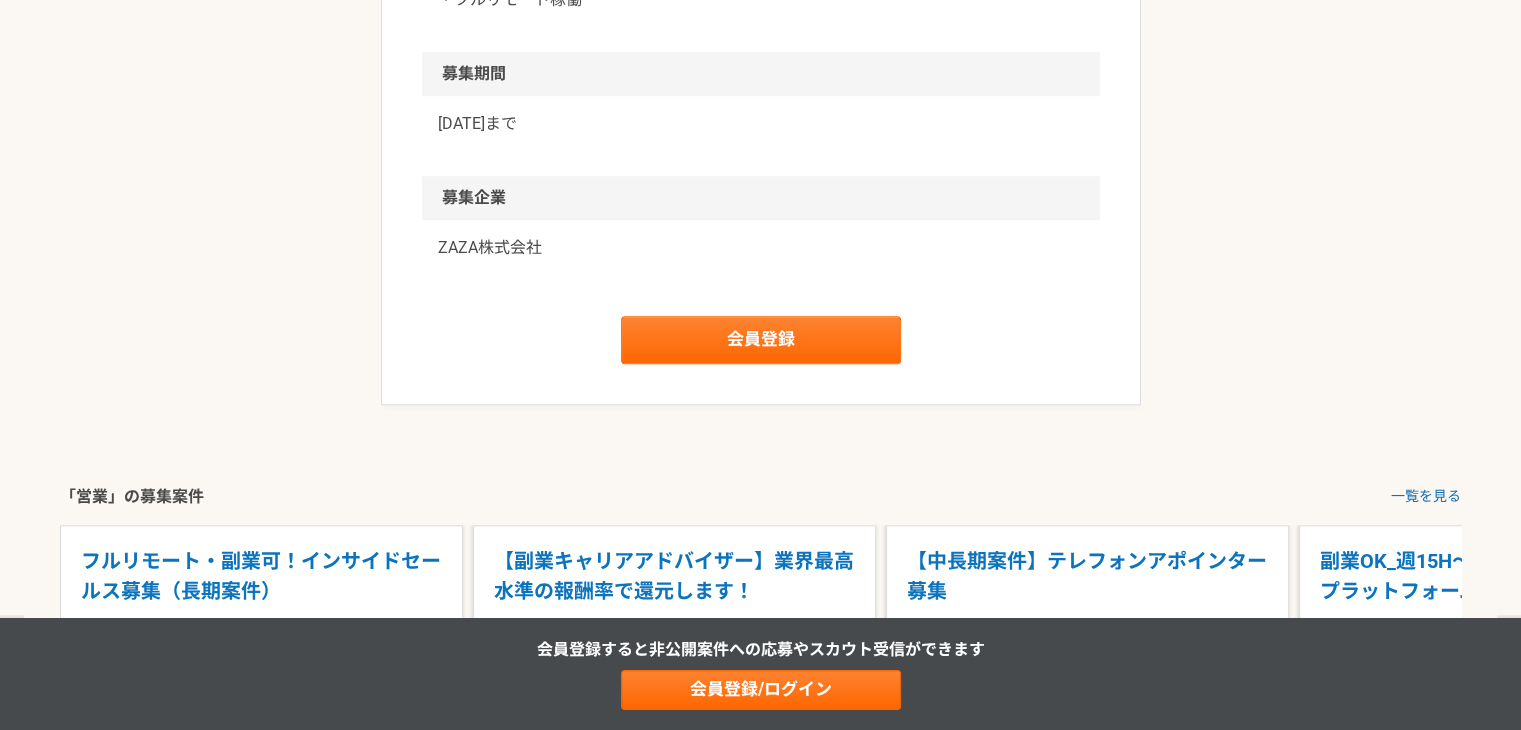 scroll, scrollTop: 1920, scrollLeft: 0, axis: vertical 